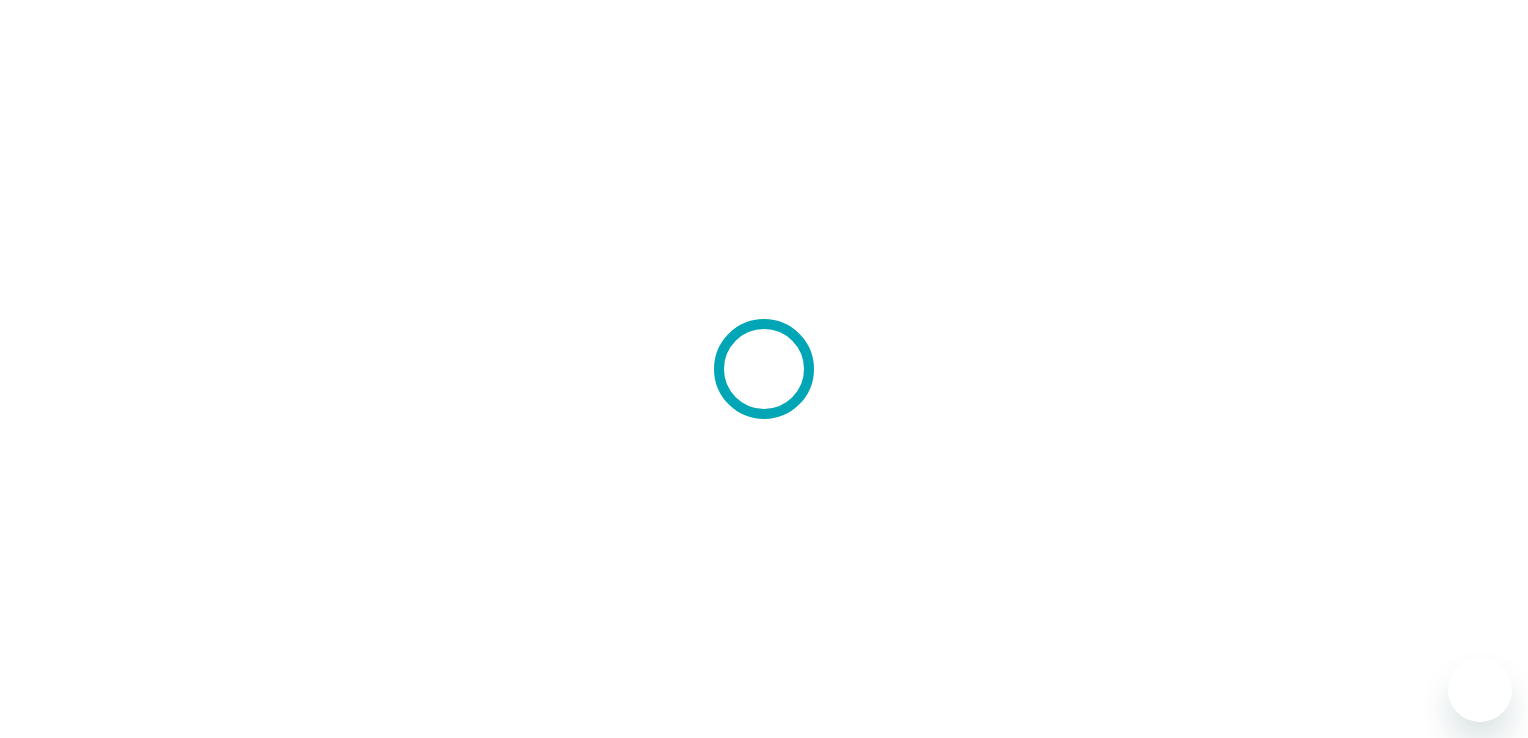 scroll, scrollTop: 0, scrollLeft: 0, axis: both 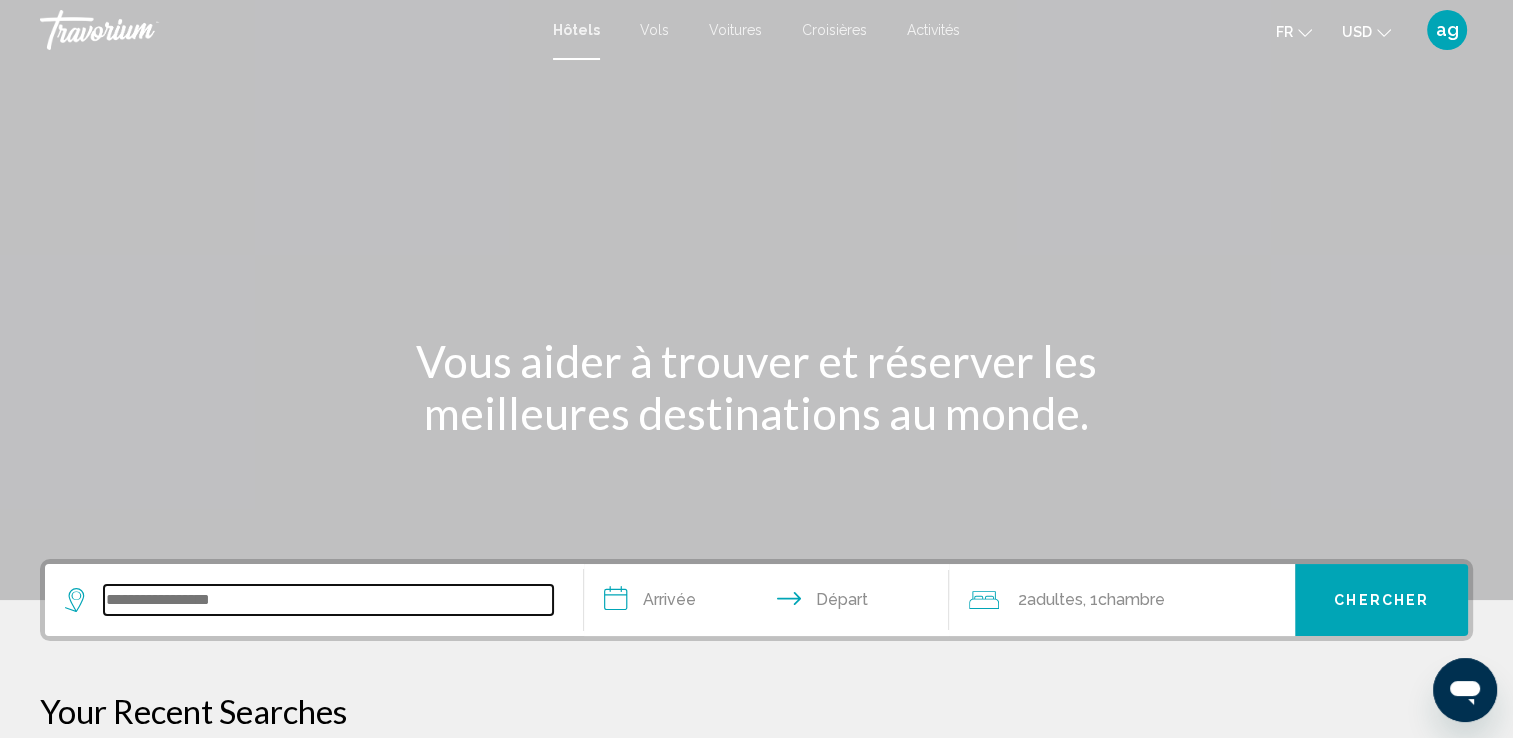 click at bounding box center [328, 600] 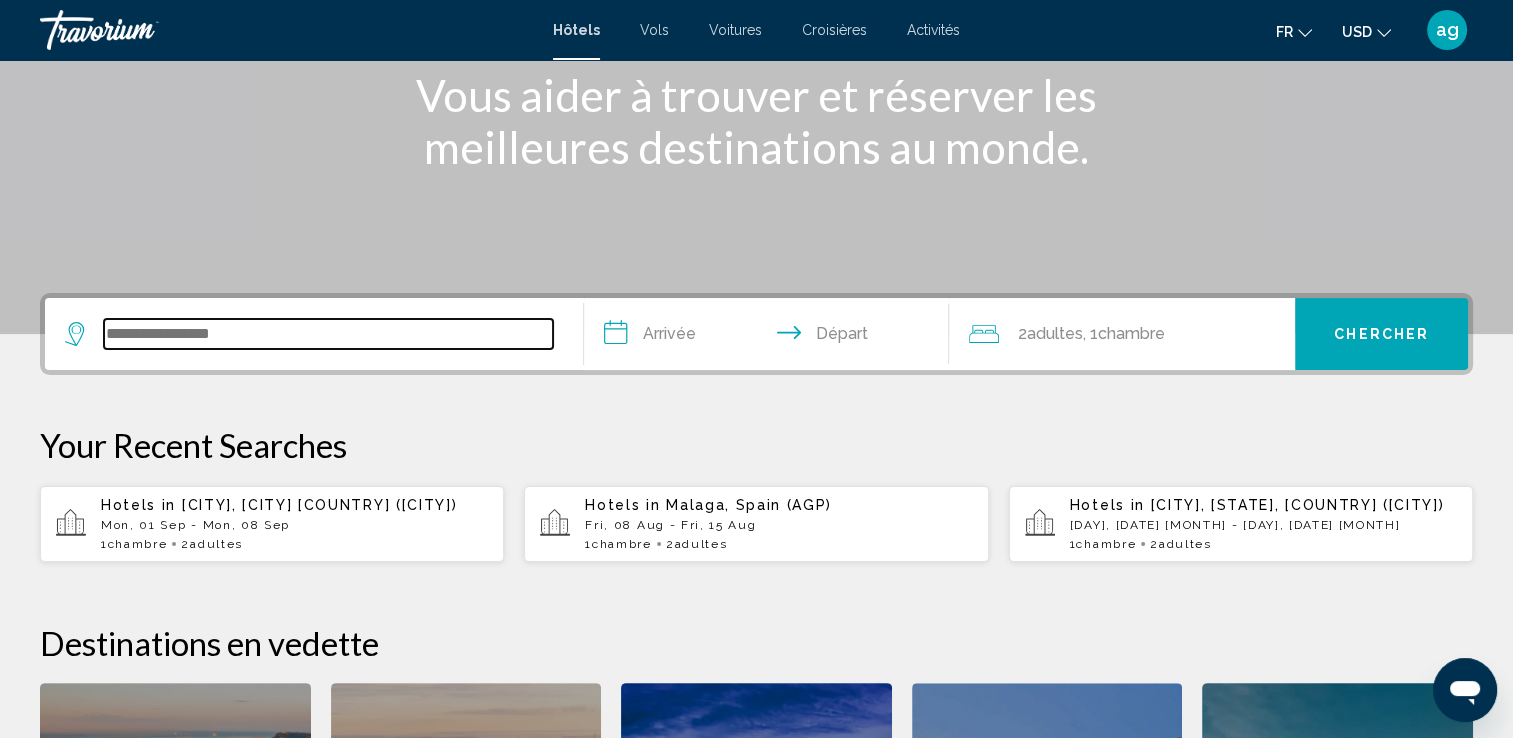 scroll, scrollTop: 493, scrollLeft: 0, axis: vertical 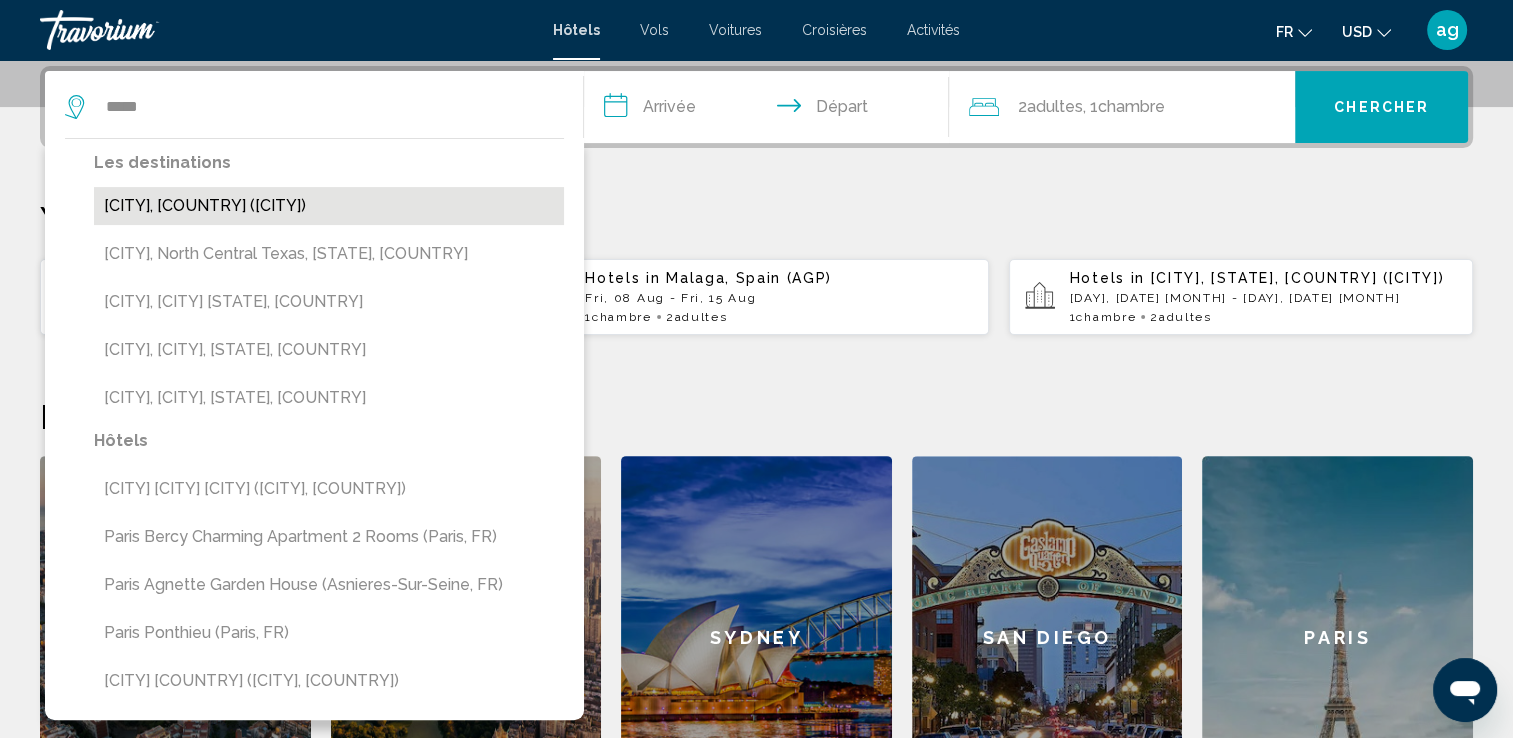 click on "[CITY], [COUNTRY] ([CITY])" at bounding box center [329, 206] 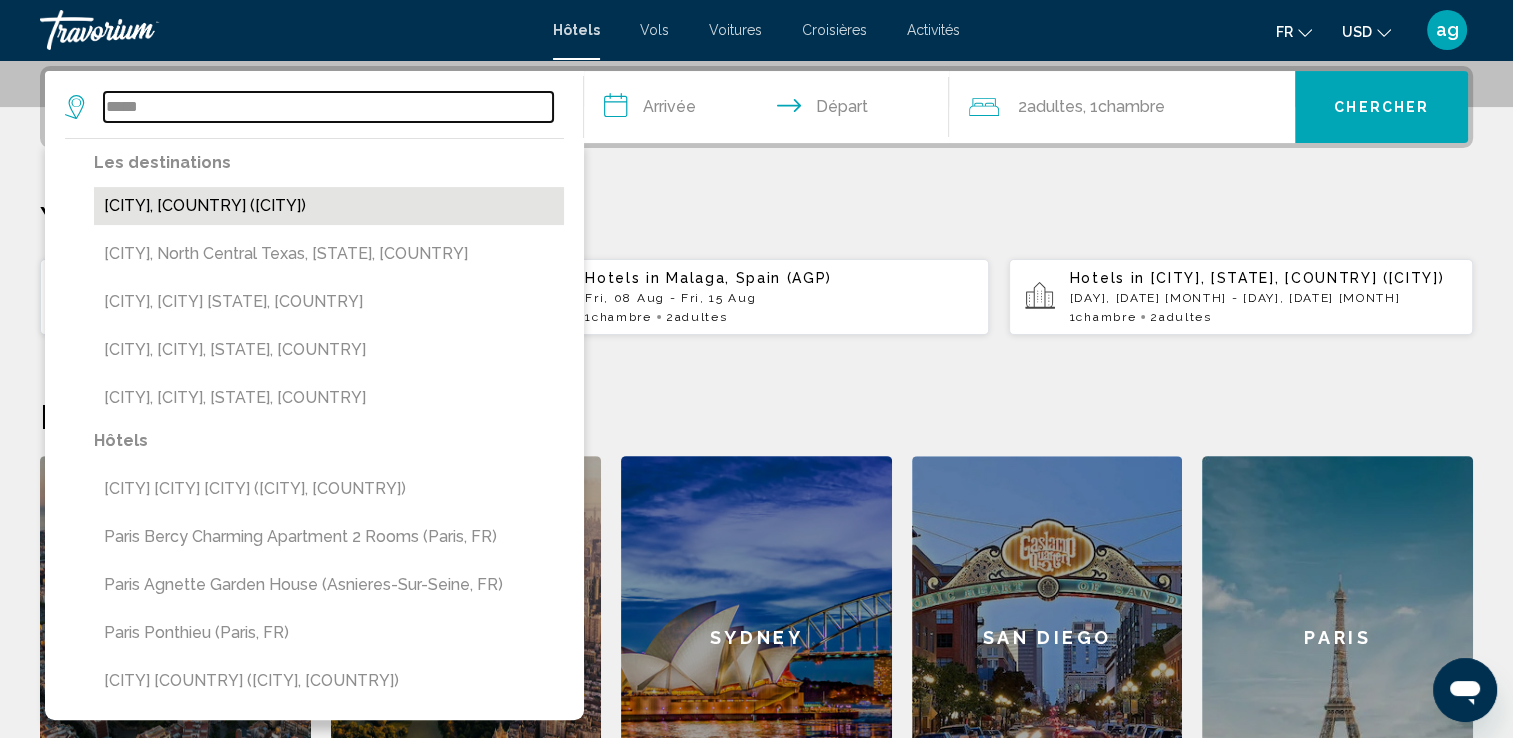 type on "**********" 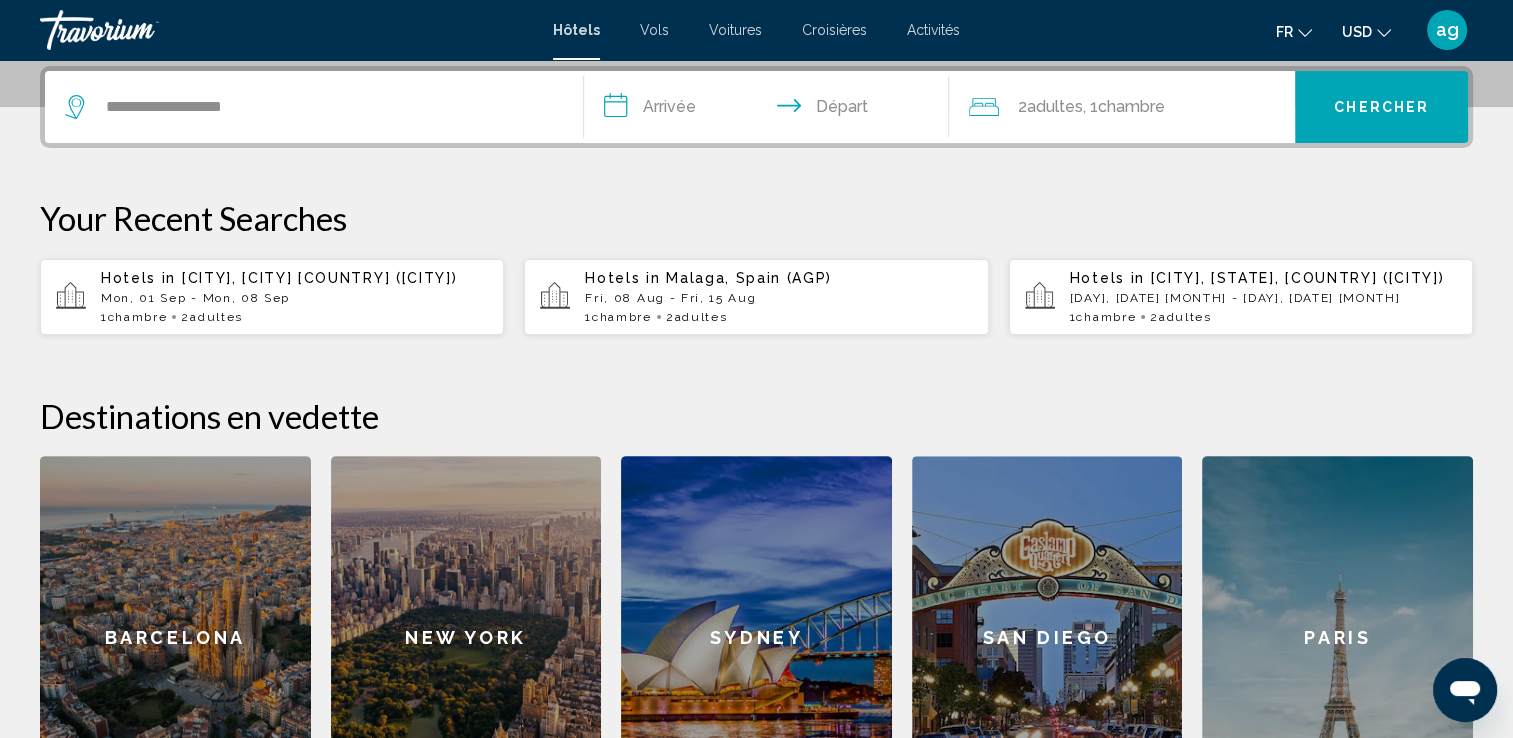 click on "**********" at bounding box center (771, 110) 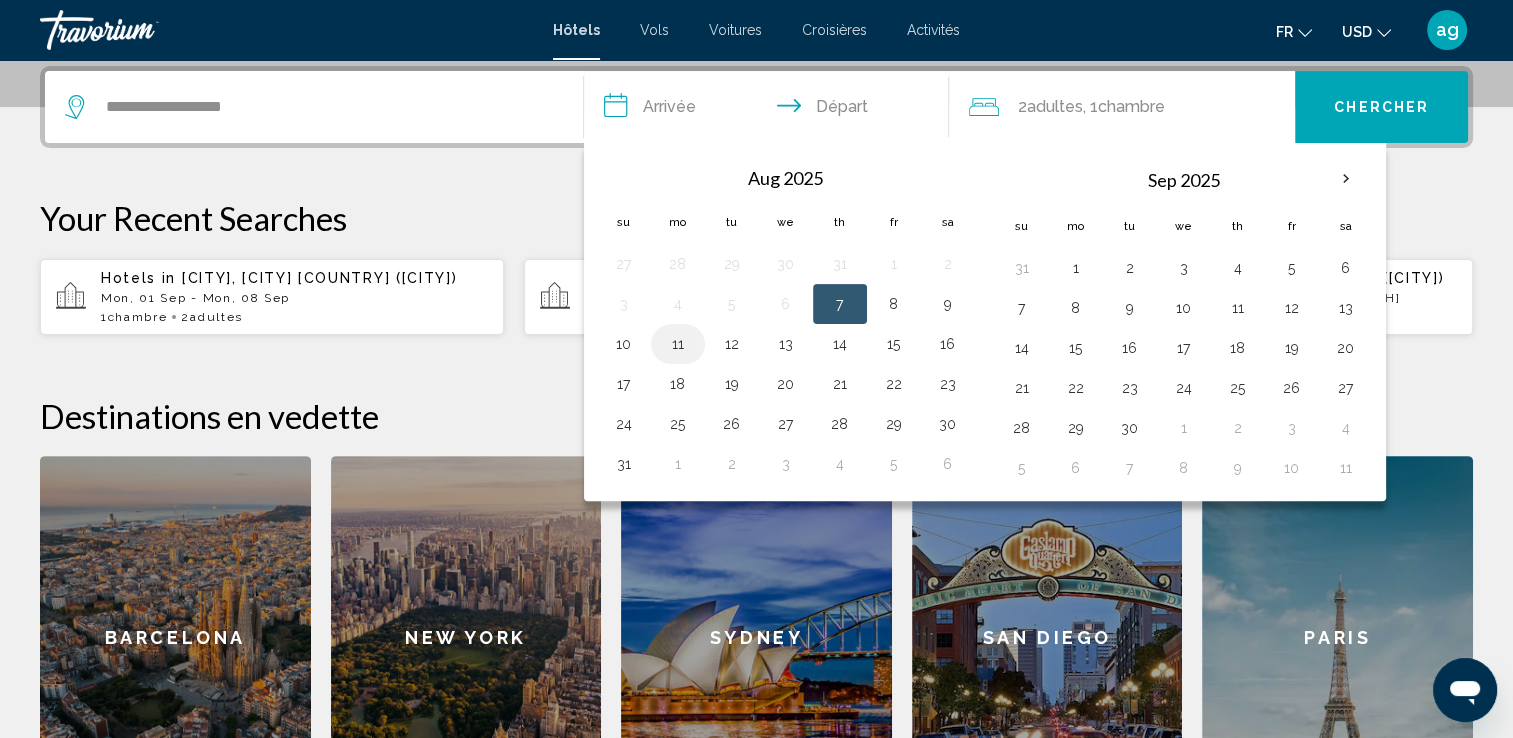 click on "11" at bounding box center (678, 344) 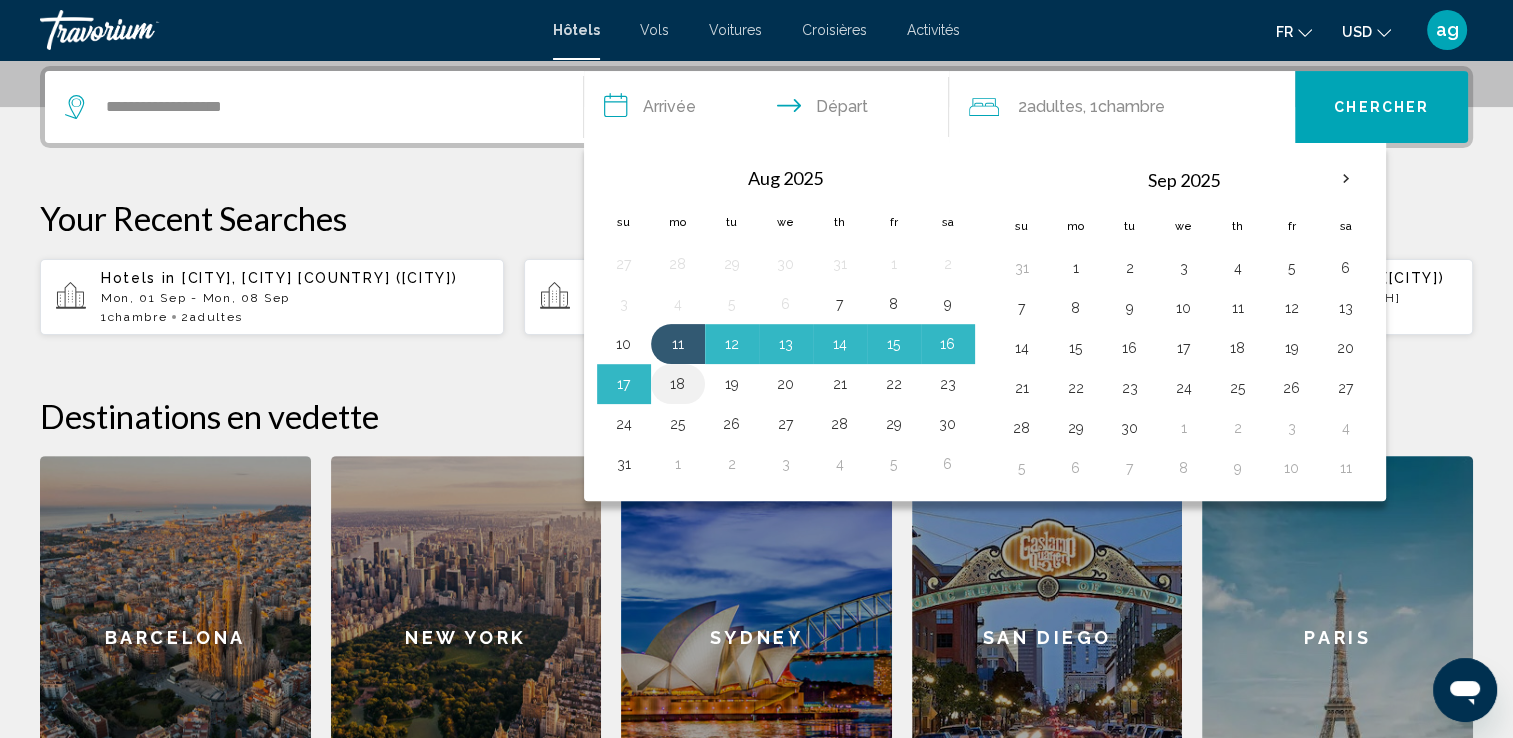 click on "18" at bounding box center [678, 384] 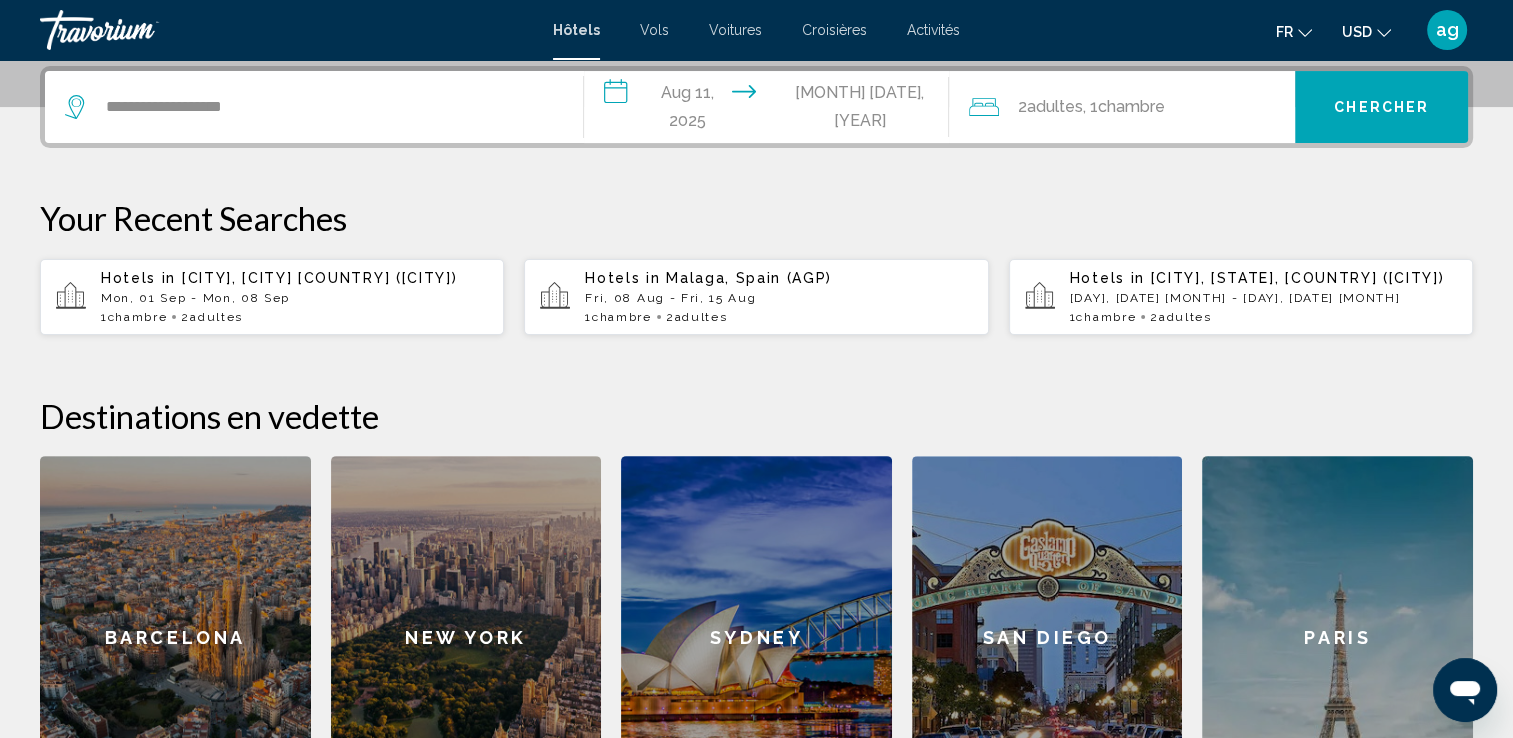 click on "Chercher" at bounding box center (1381, 108) 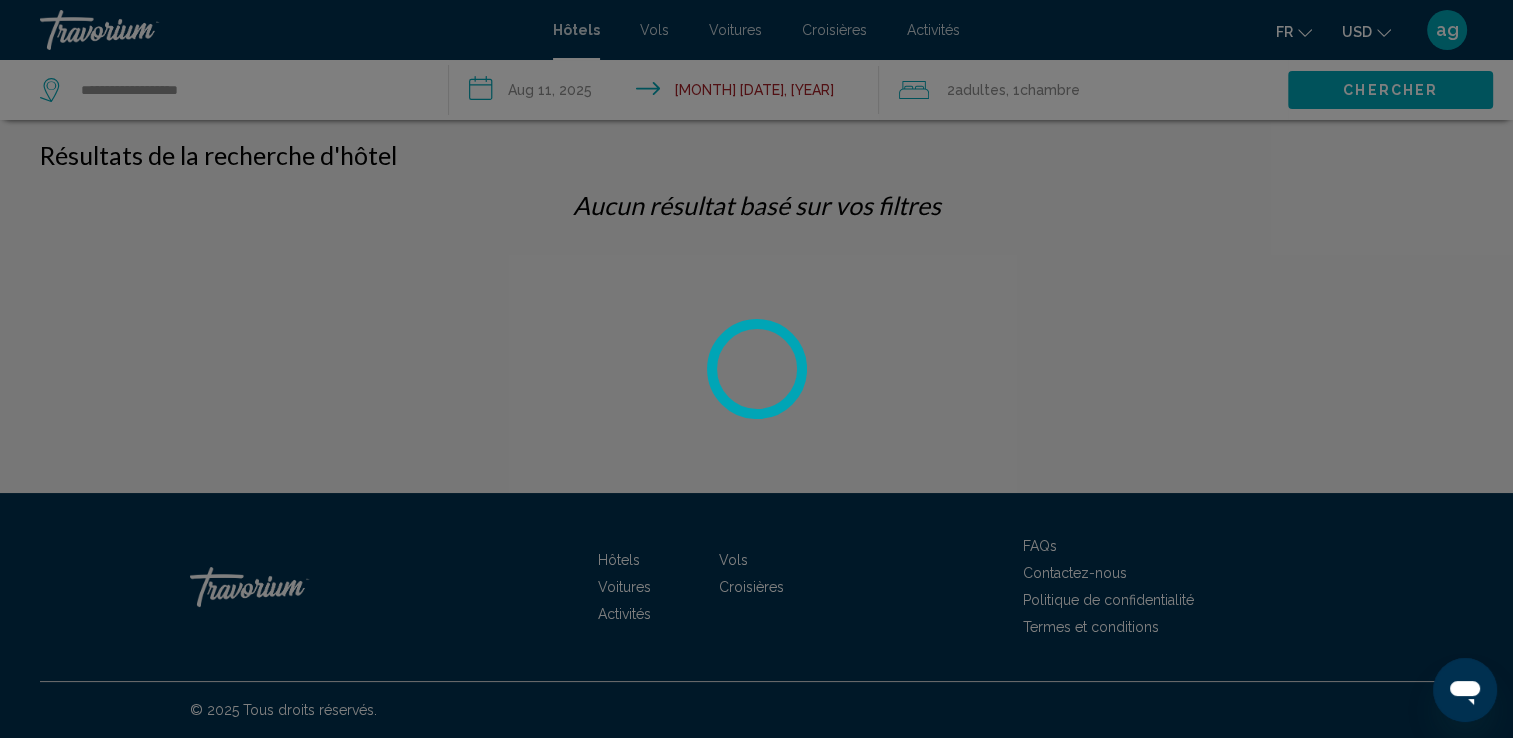 scroll, scrollTop: 0, scrollLeft: 0, axis: both 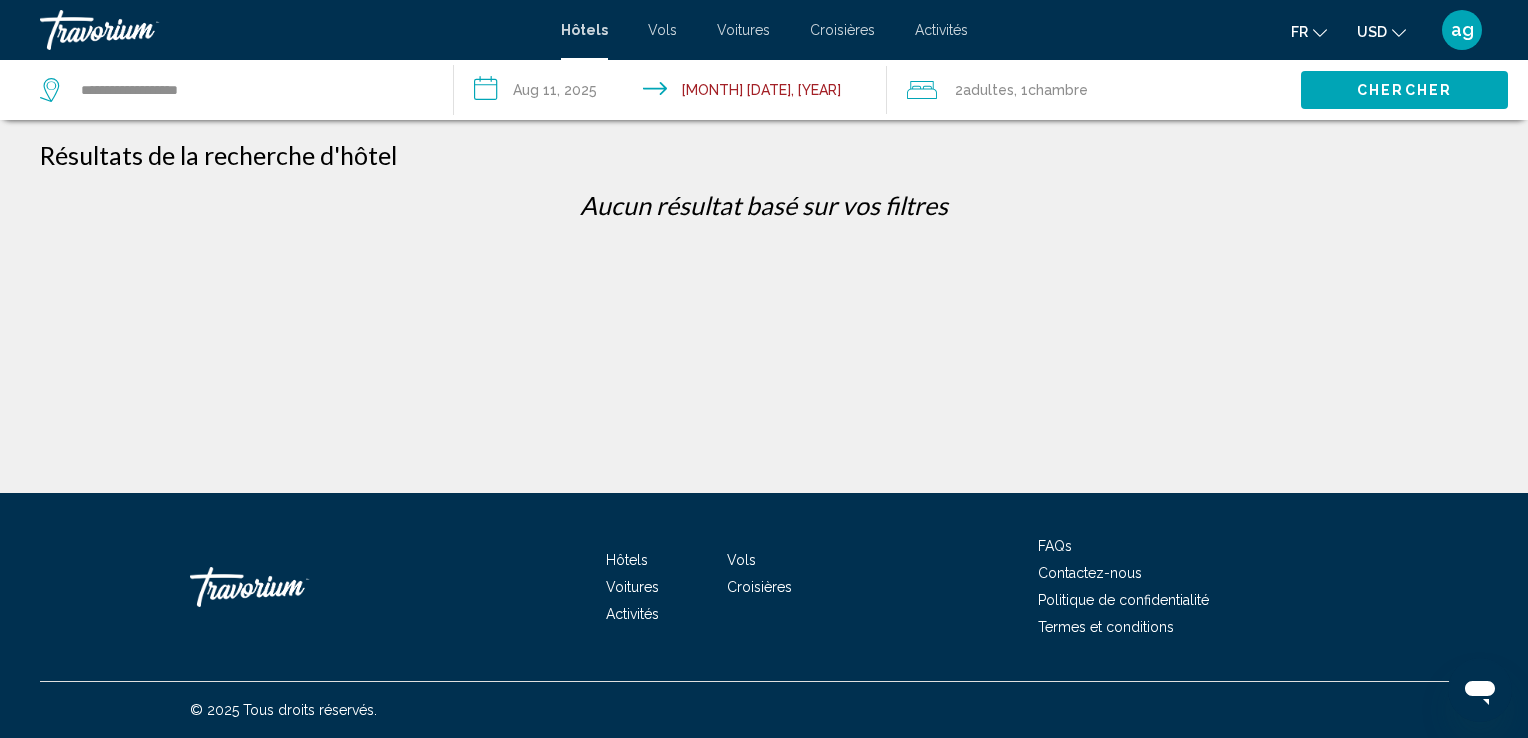 click on "Chercher" 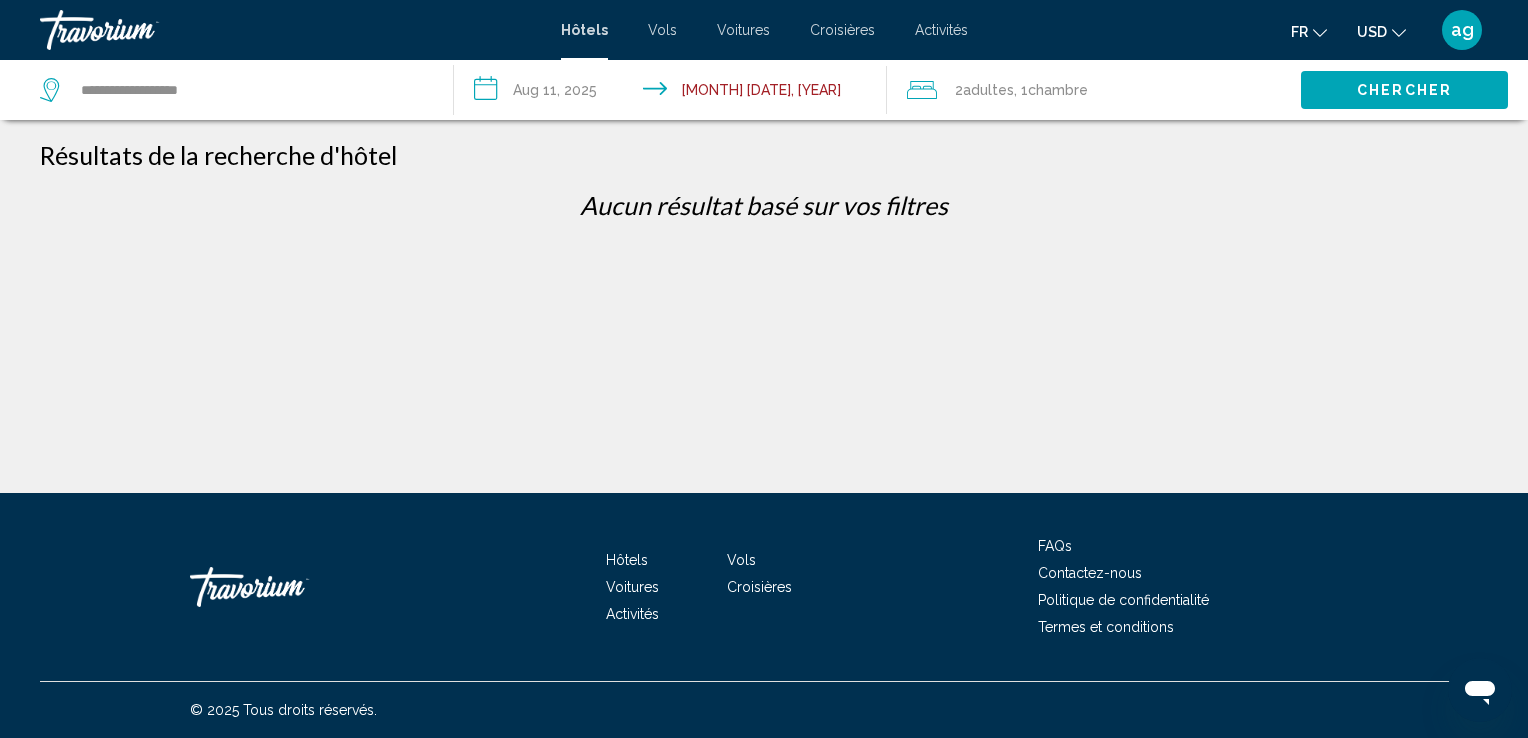 click on "Hôtels" at bounding box center (584, 30) 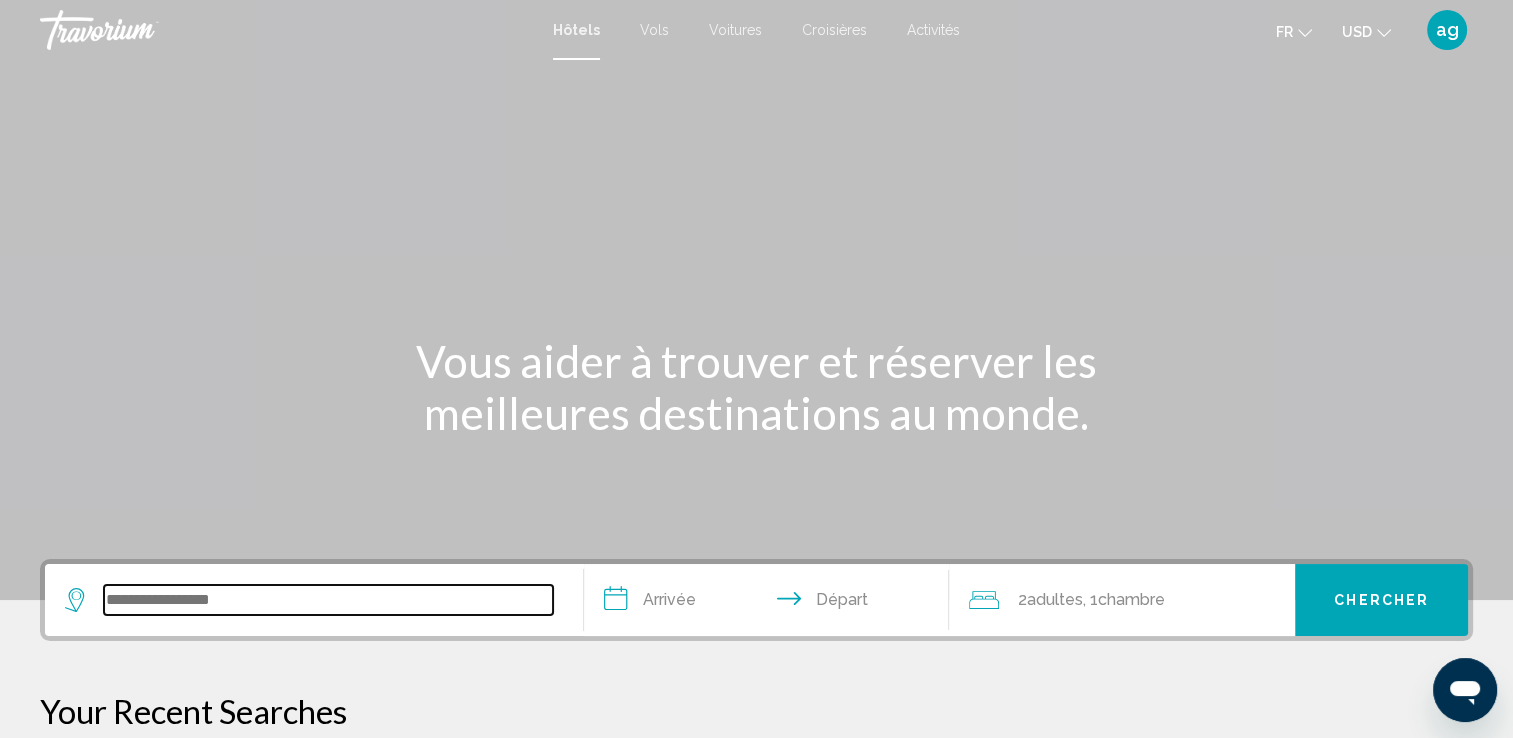 click at bounding box center [328, 600] 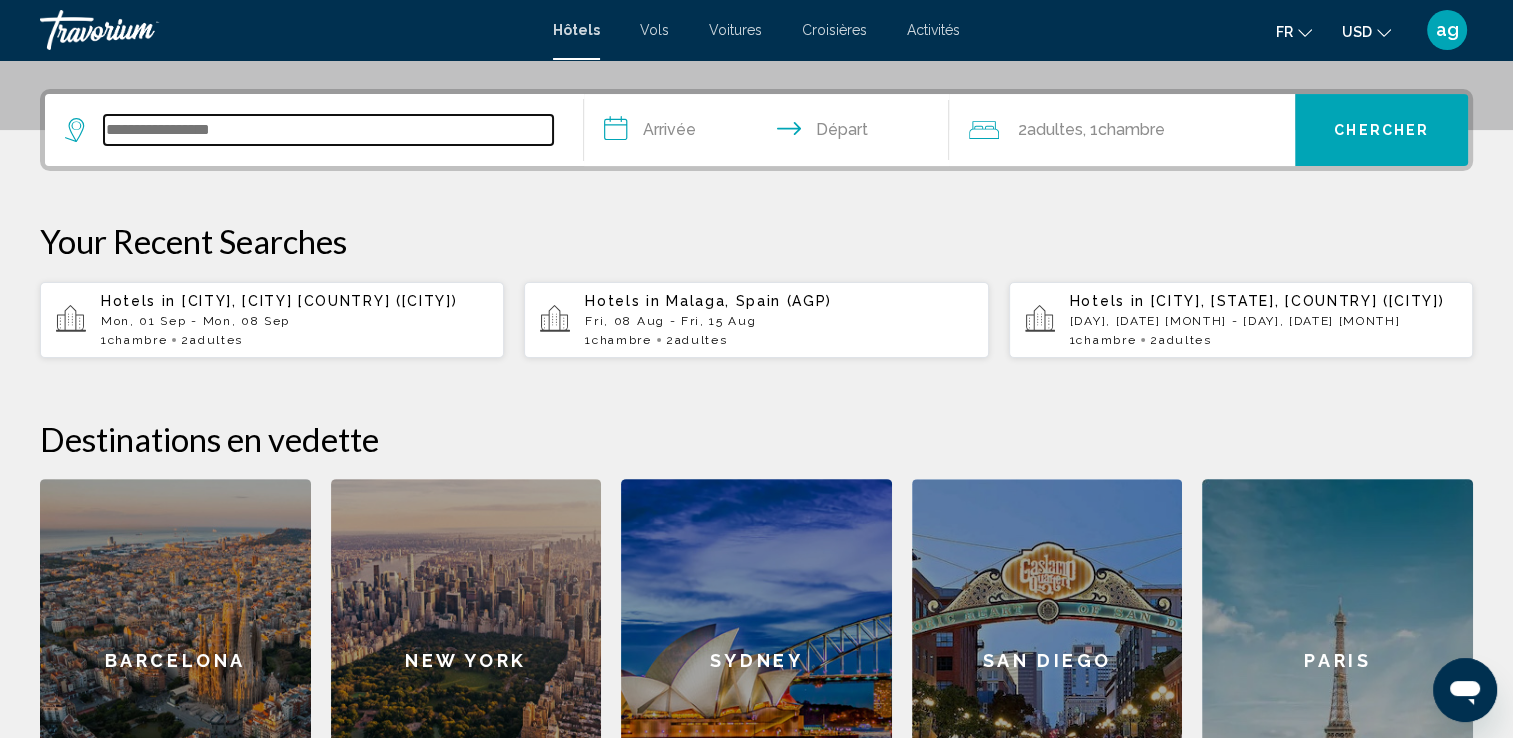 scroll, scrollTop: 493, scrollLeft: 0, axis: vertical 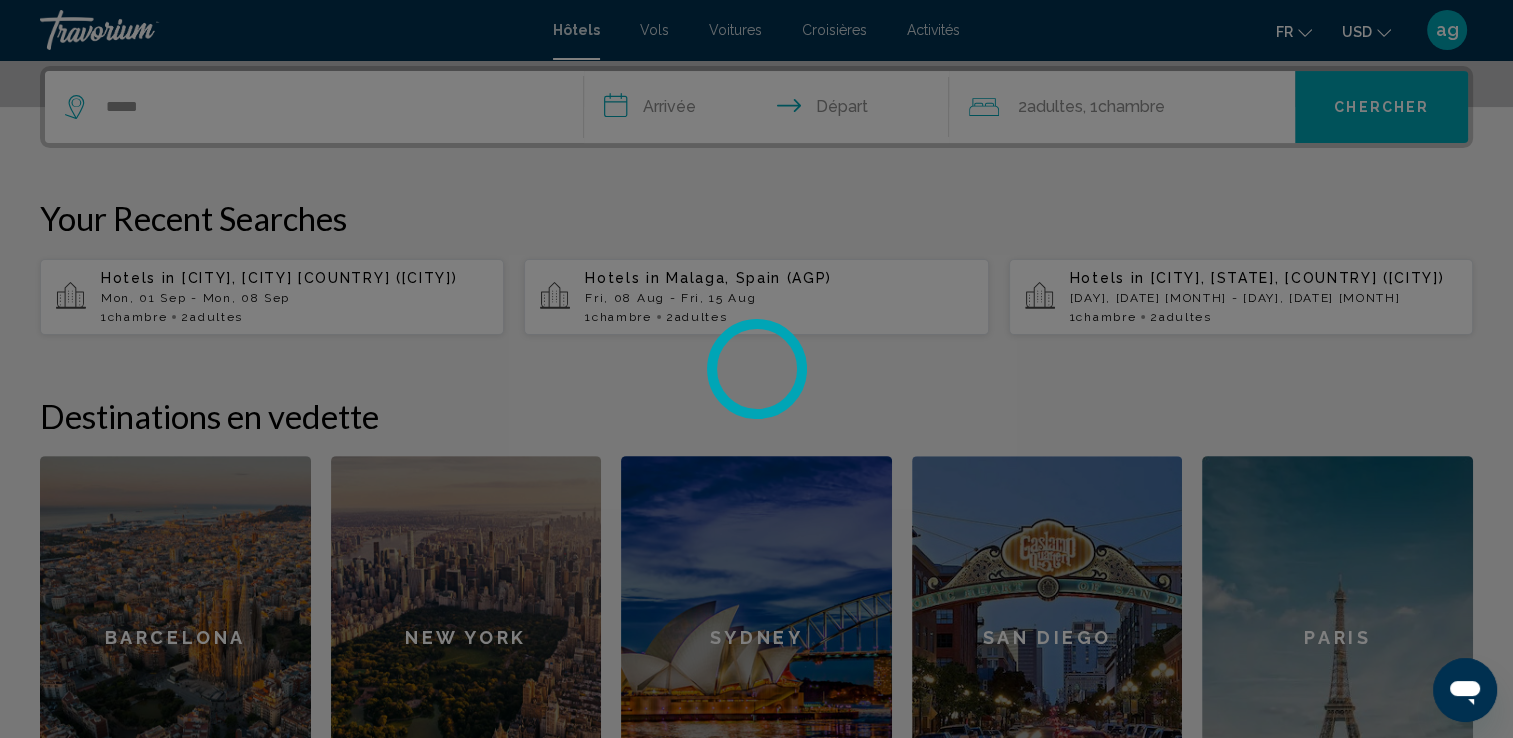 click at bounding box center (756, 369) 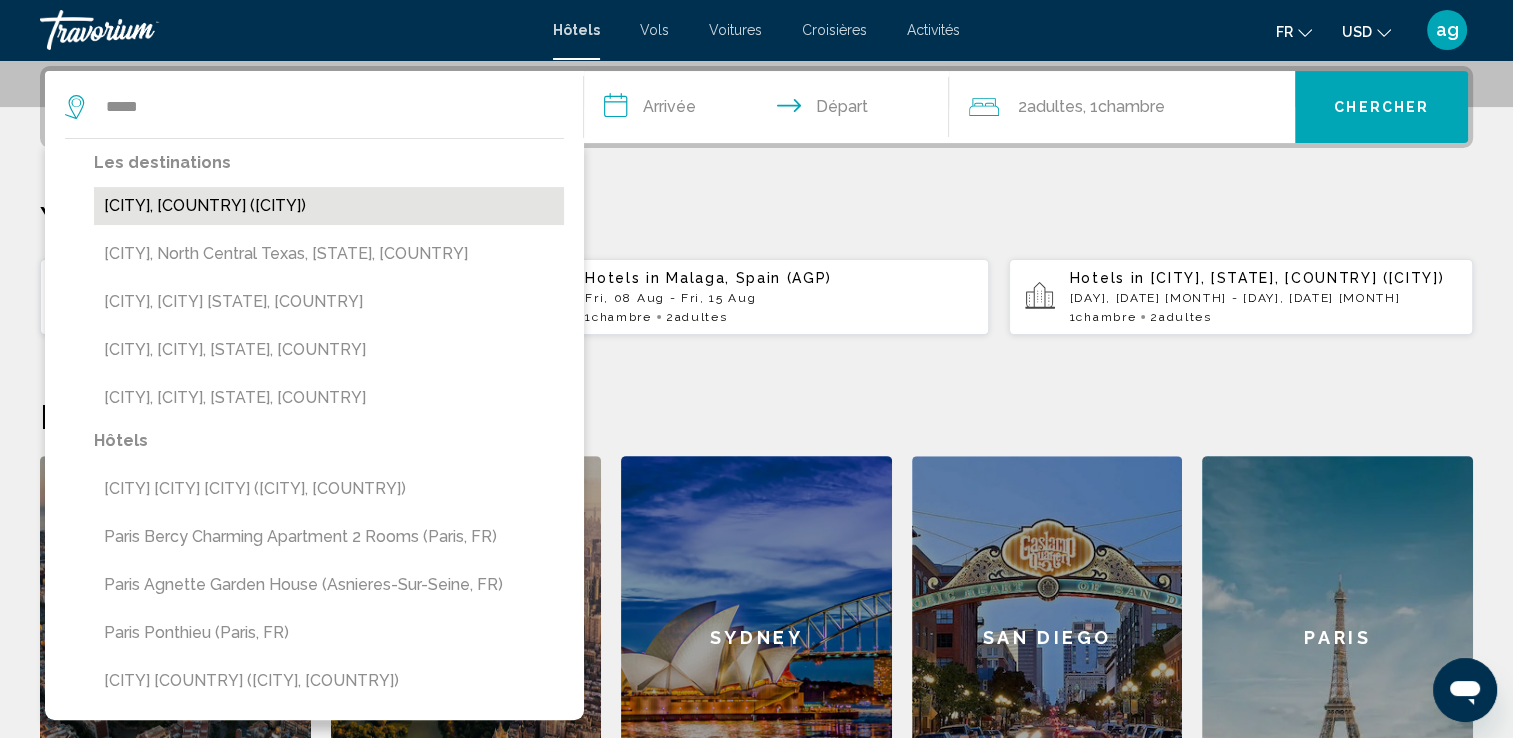 click on "[CITY], [COUNTRY] ([CITY])" at bounding box center (329, 206) 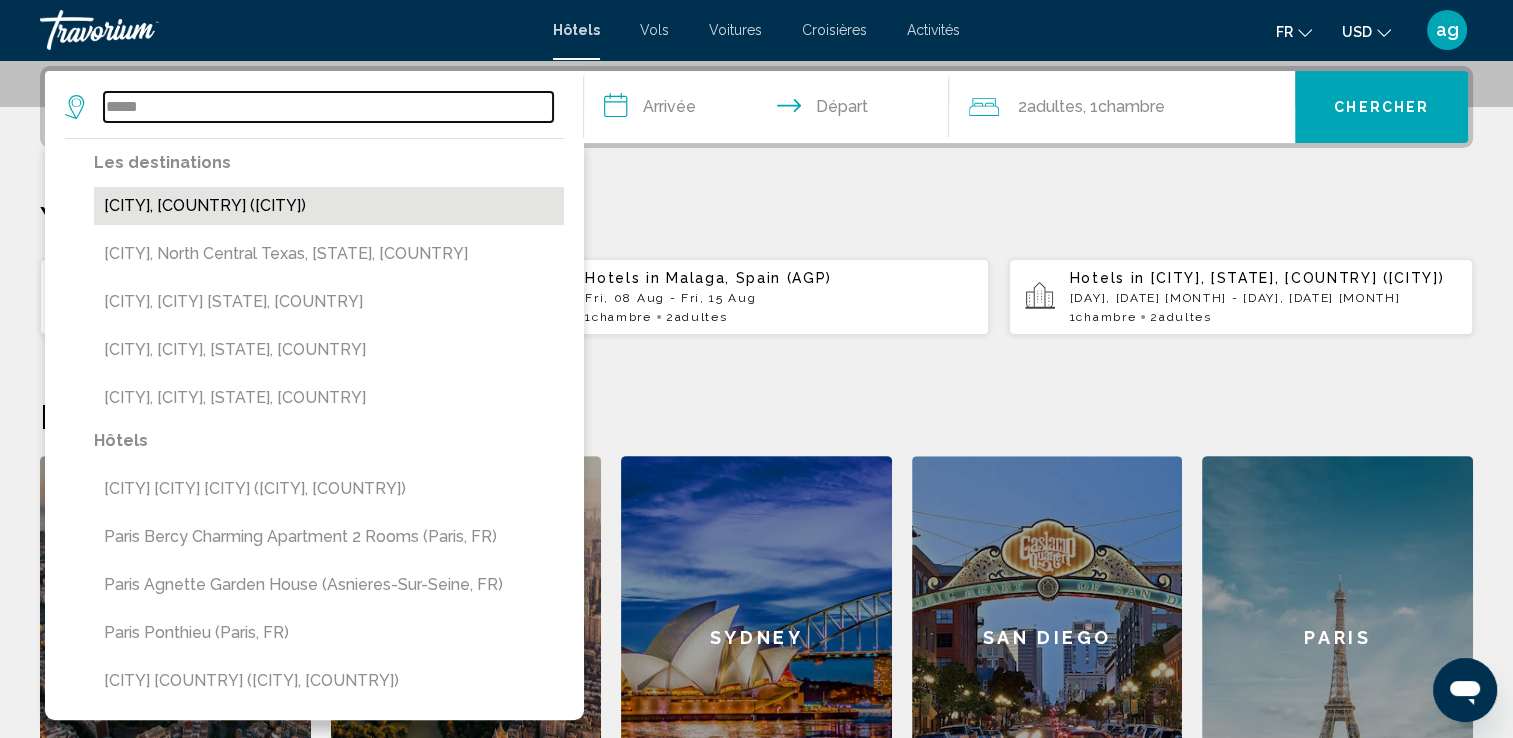 type on "**********" 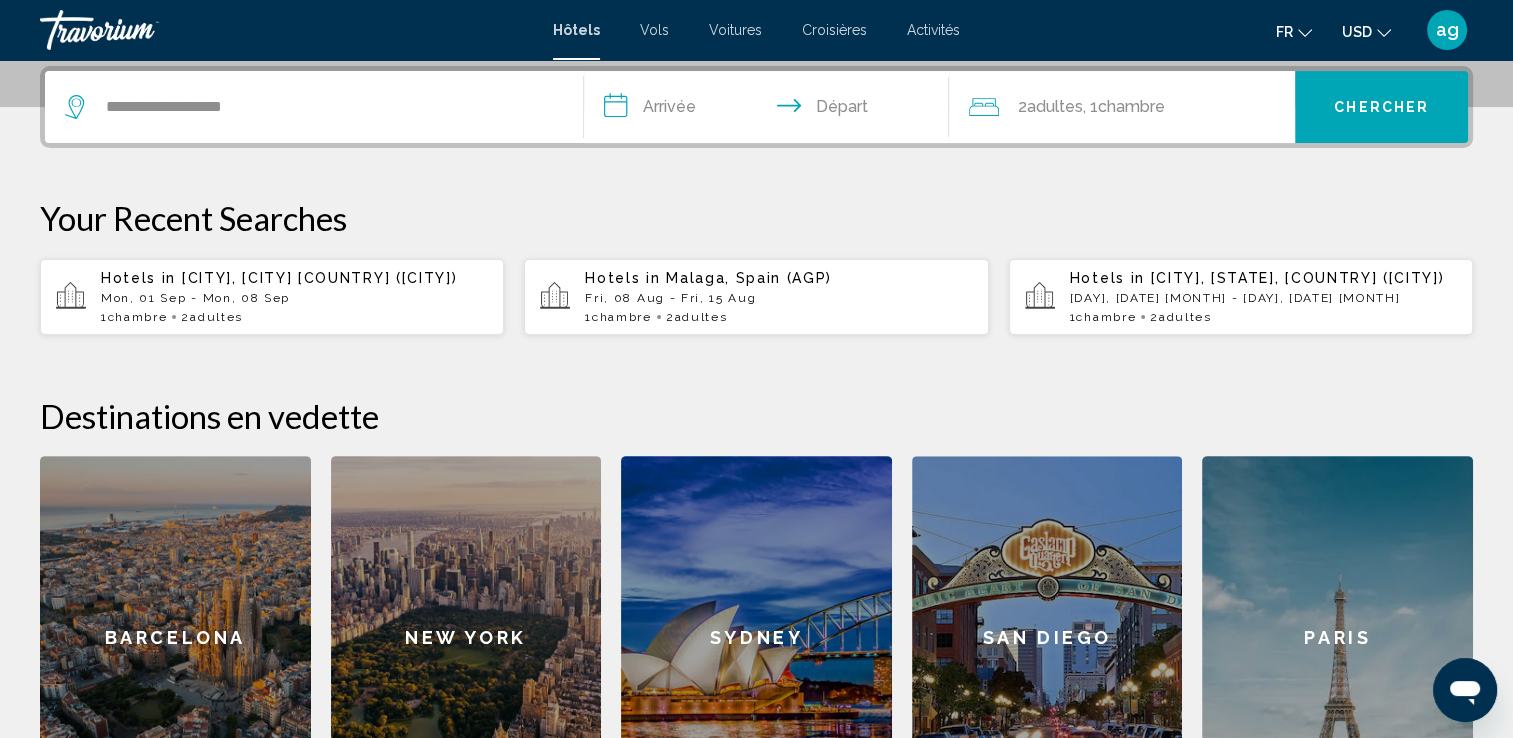 click on "**********" at bounding box center [771, 110] 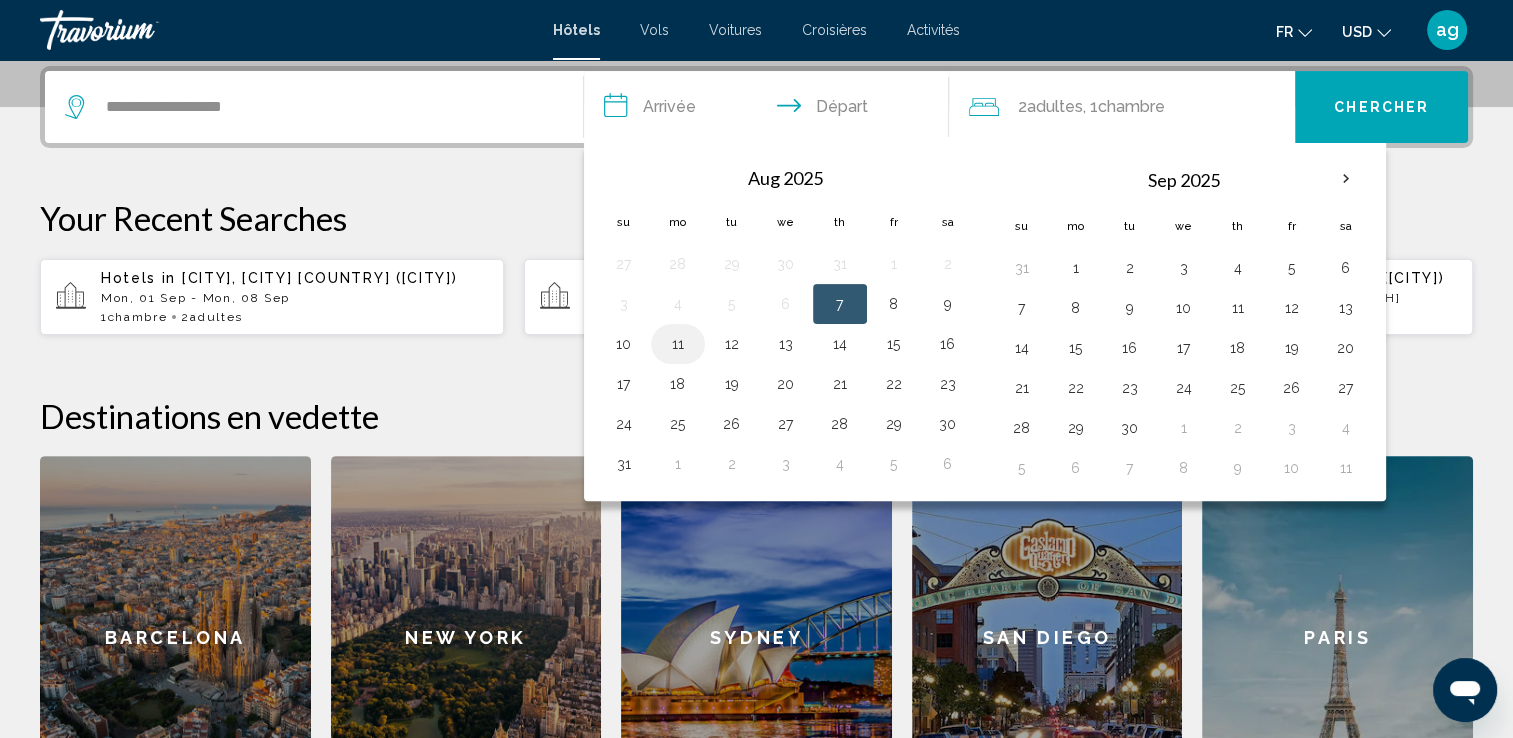 click on "11" at bounding box center (678, 344) 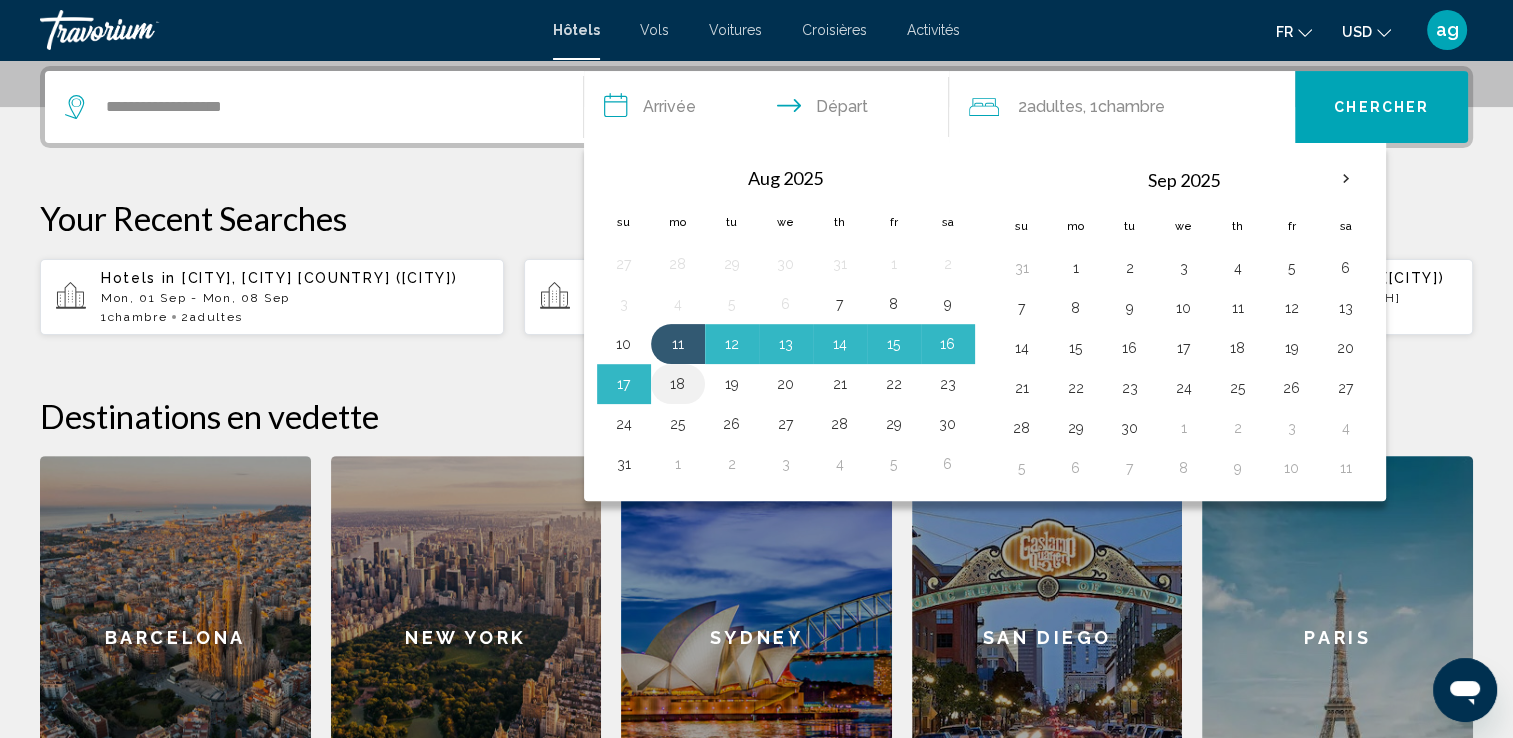 click on "18" at bounding box center (678, 384) 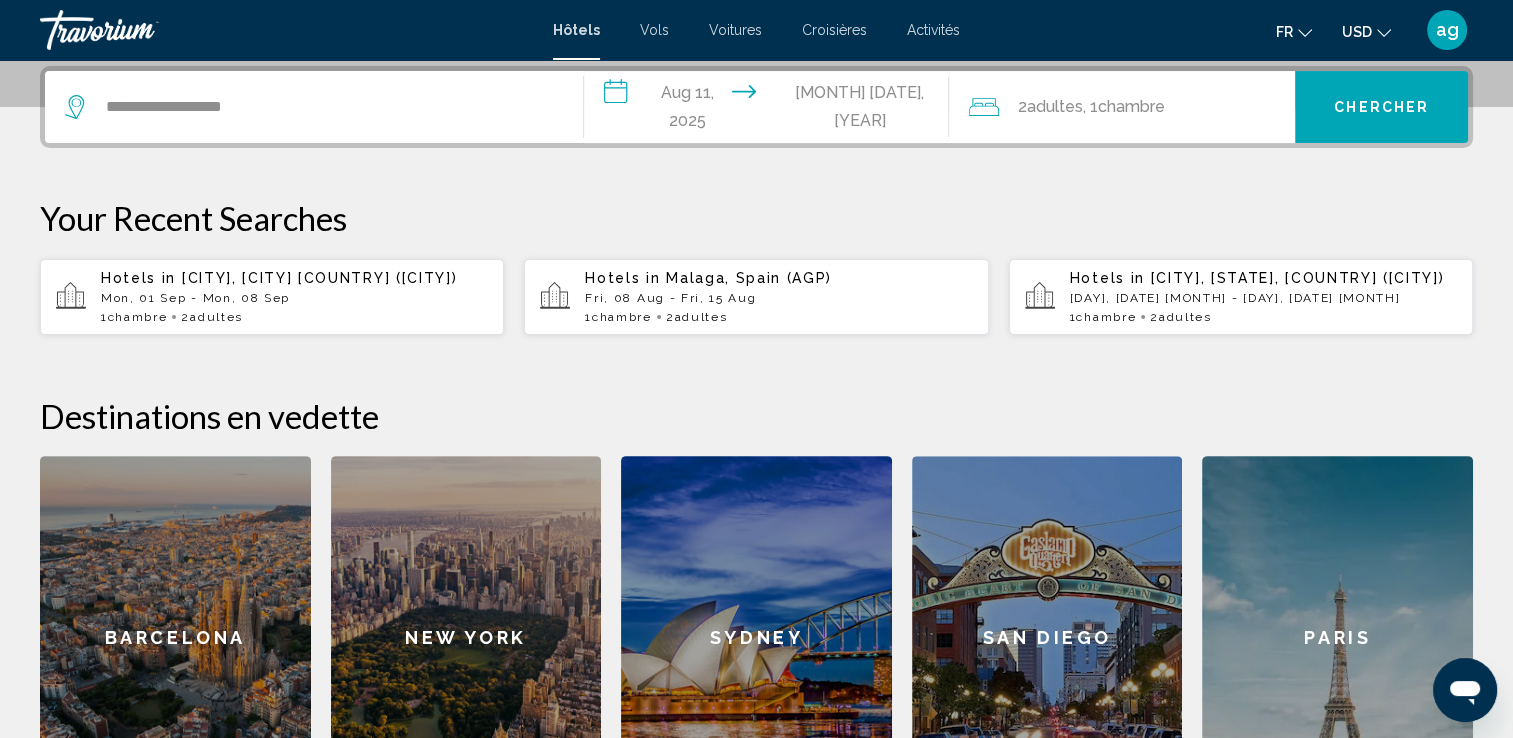 click on "Chercher" at bounding box center [1381, 108] 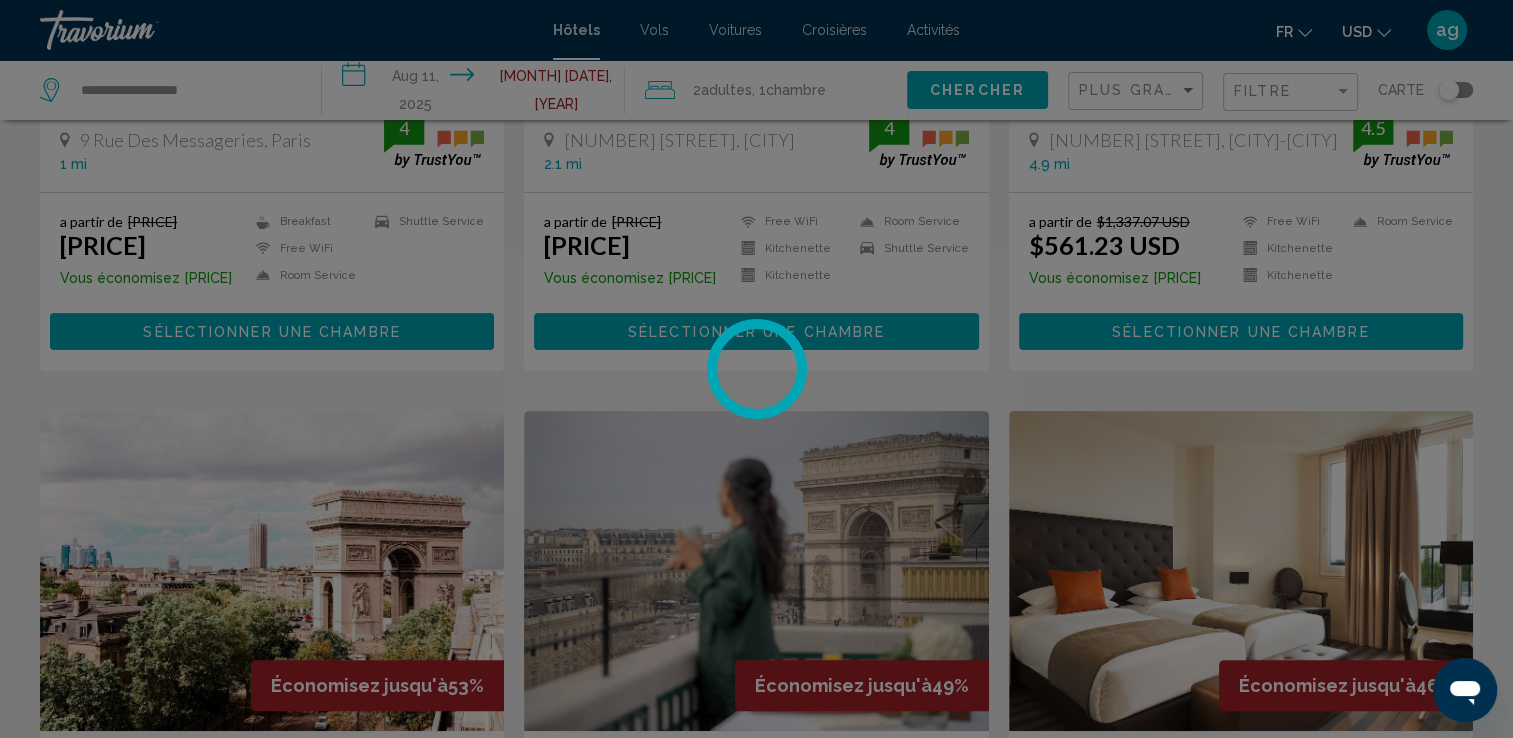 scroll, scrollTop: 0, scrollLeft: 0, axis: both 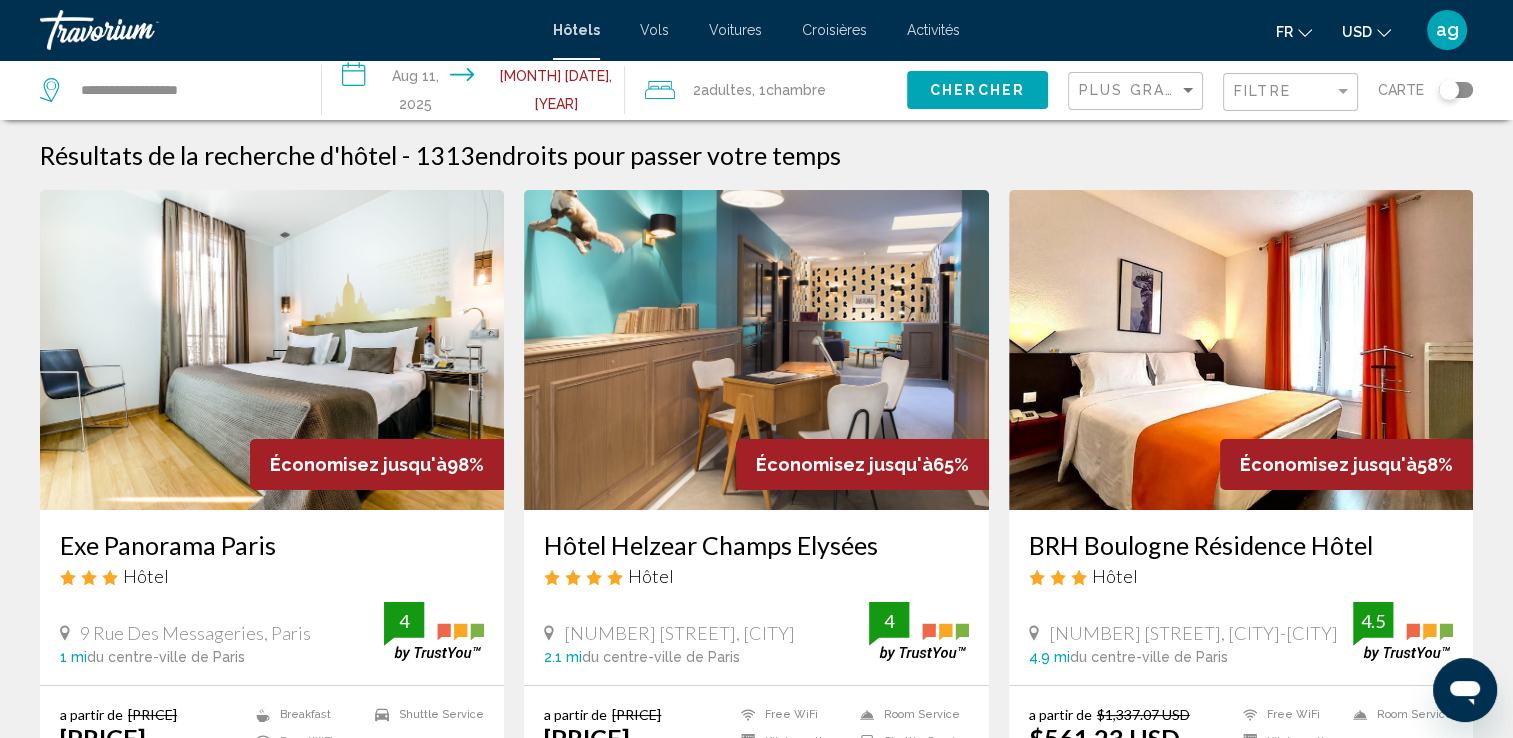 click on "Filtre" 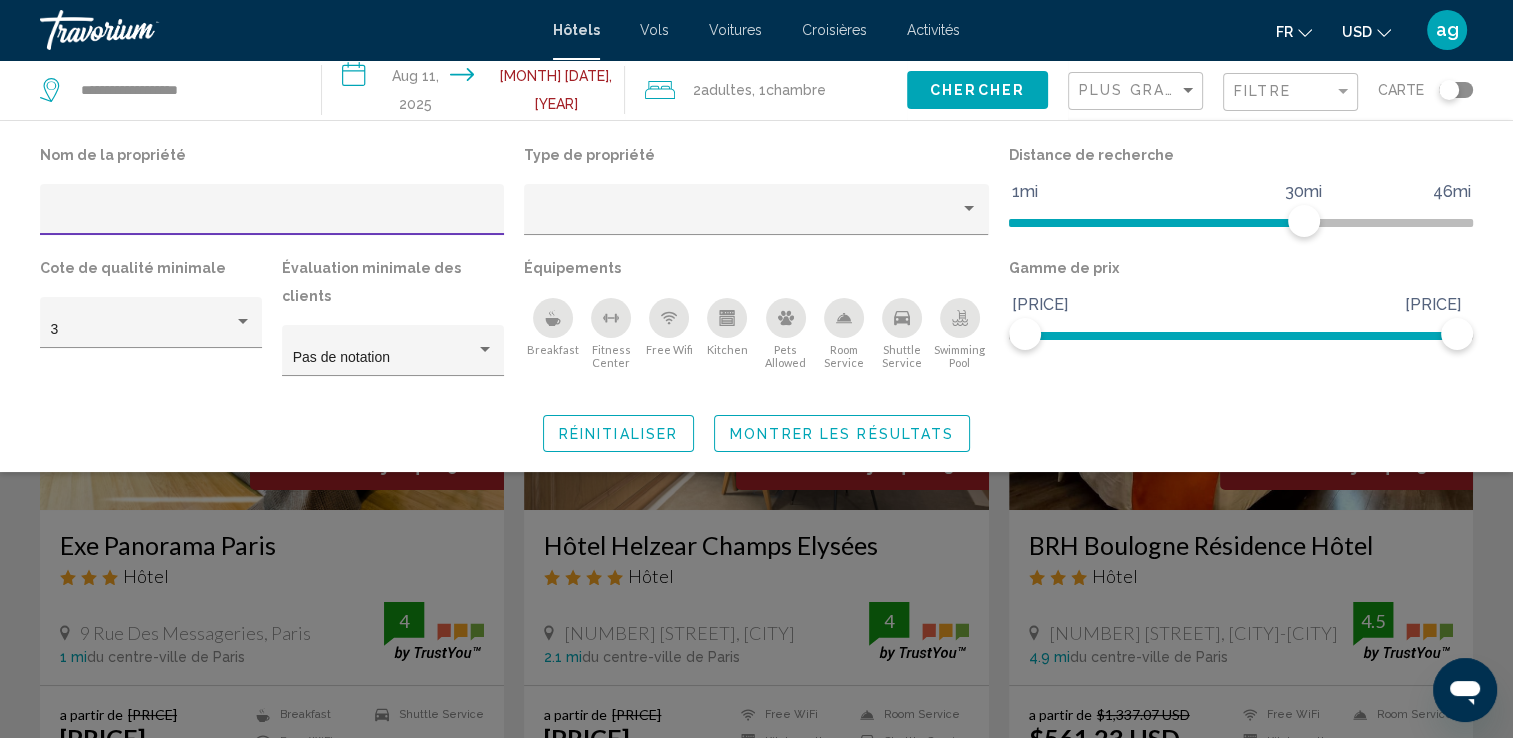 click 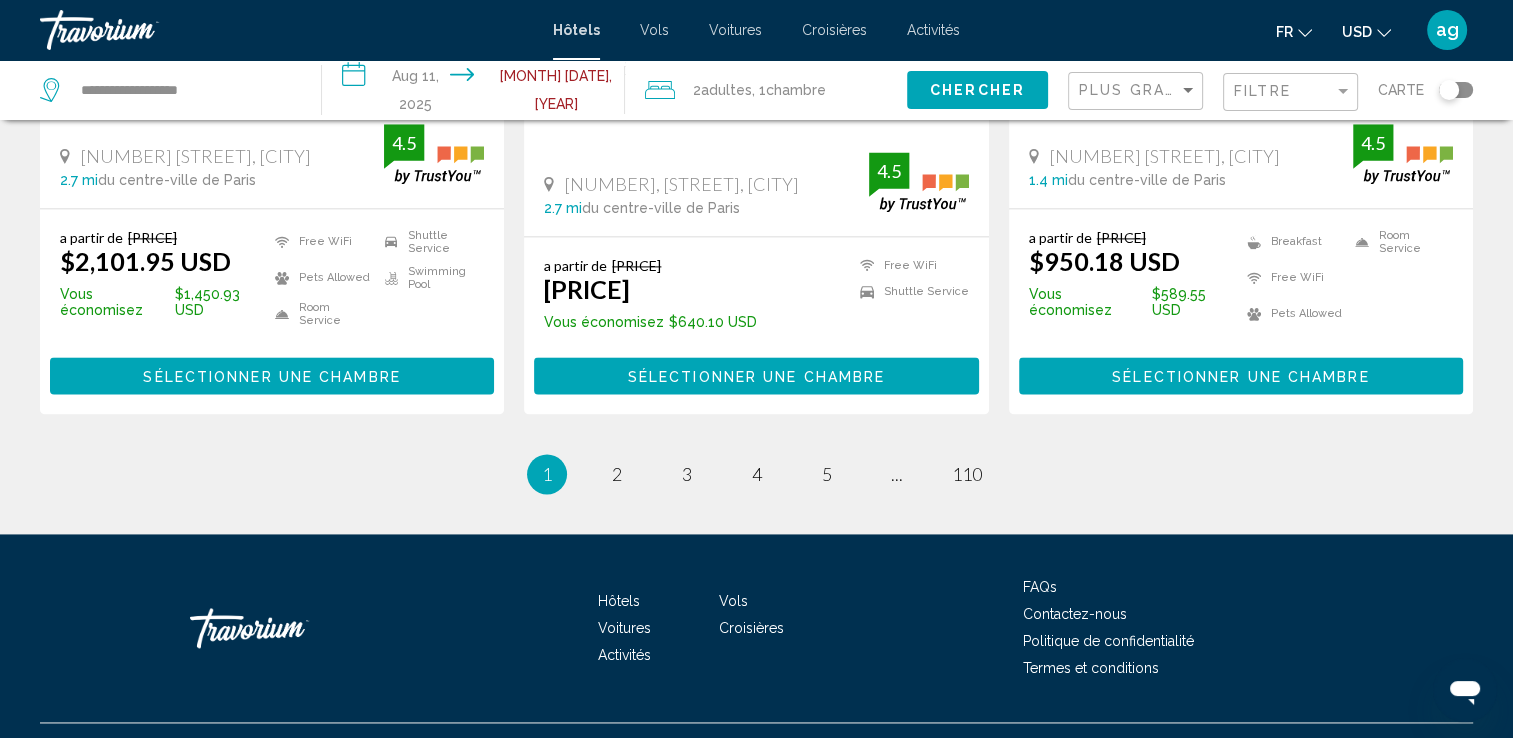 scroll, scrollTop: 2720, scrollLeft: 0, axis: vertical 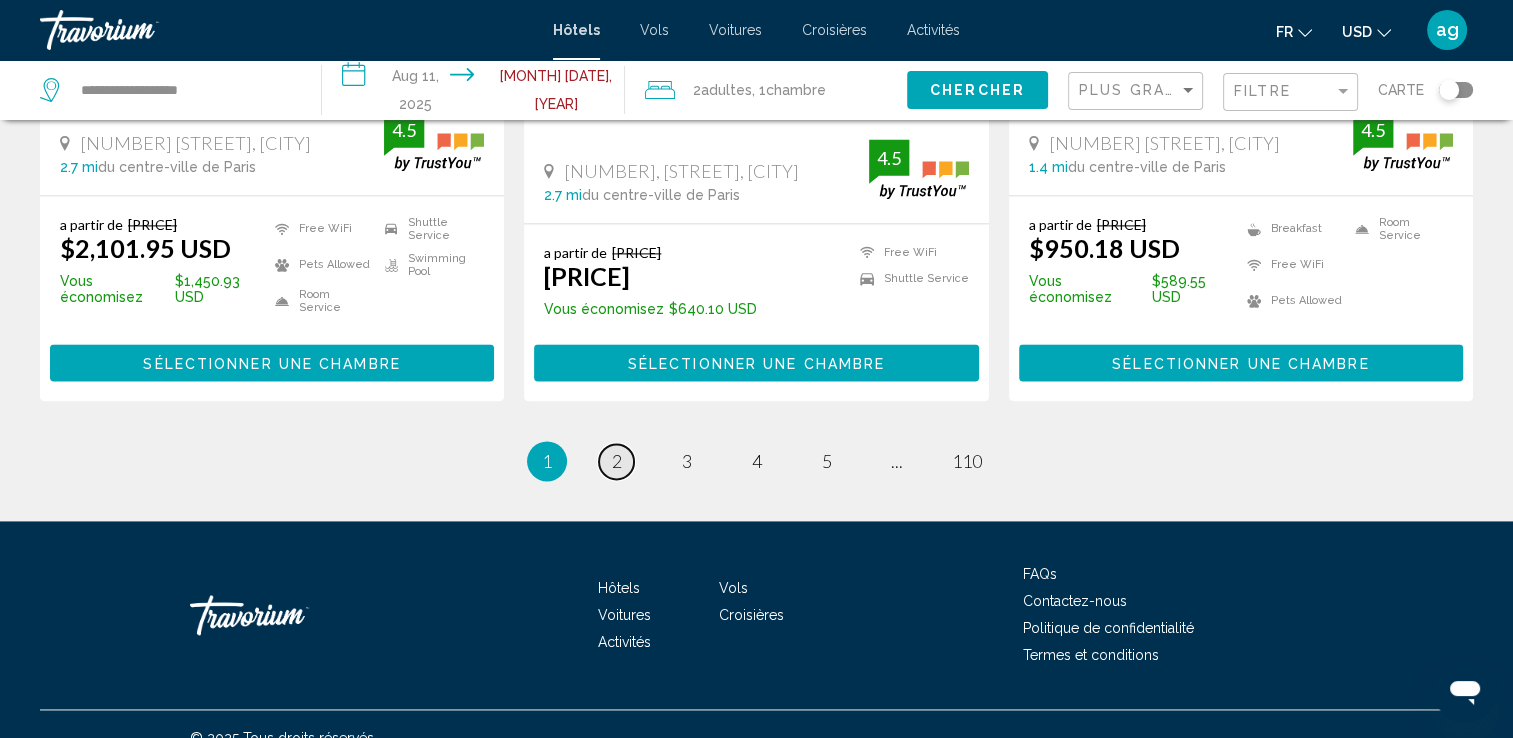 click on "2" at bounding box center (617, 461) 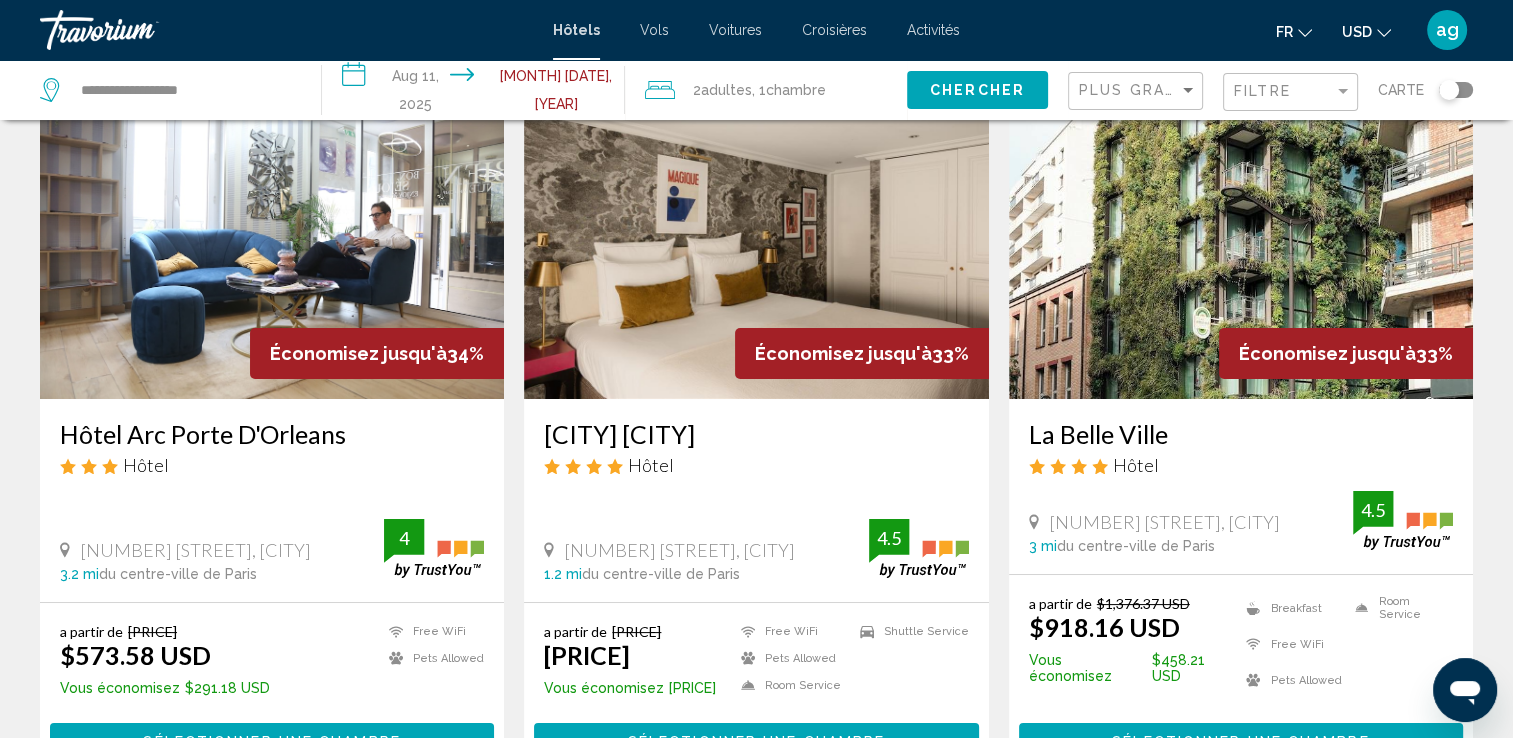scroll, scrollTop: 0, scrollLeft: 0, axis: both 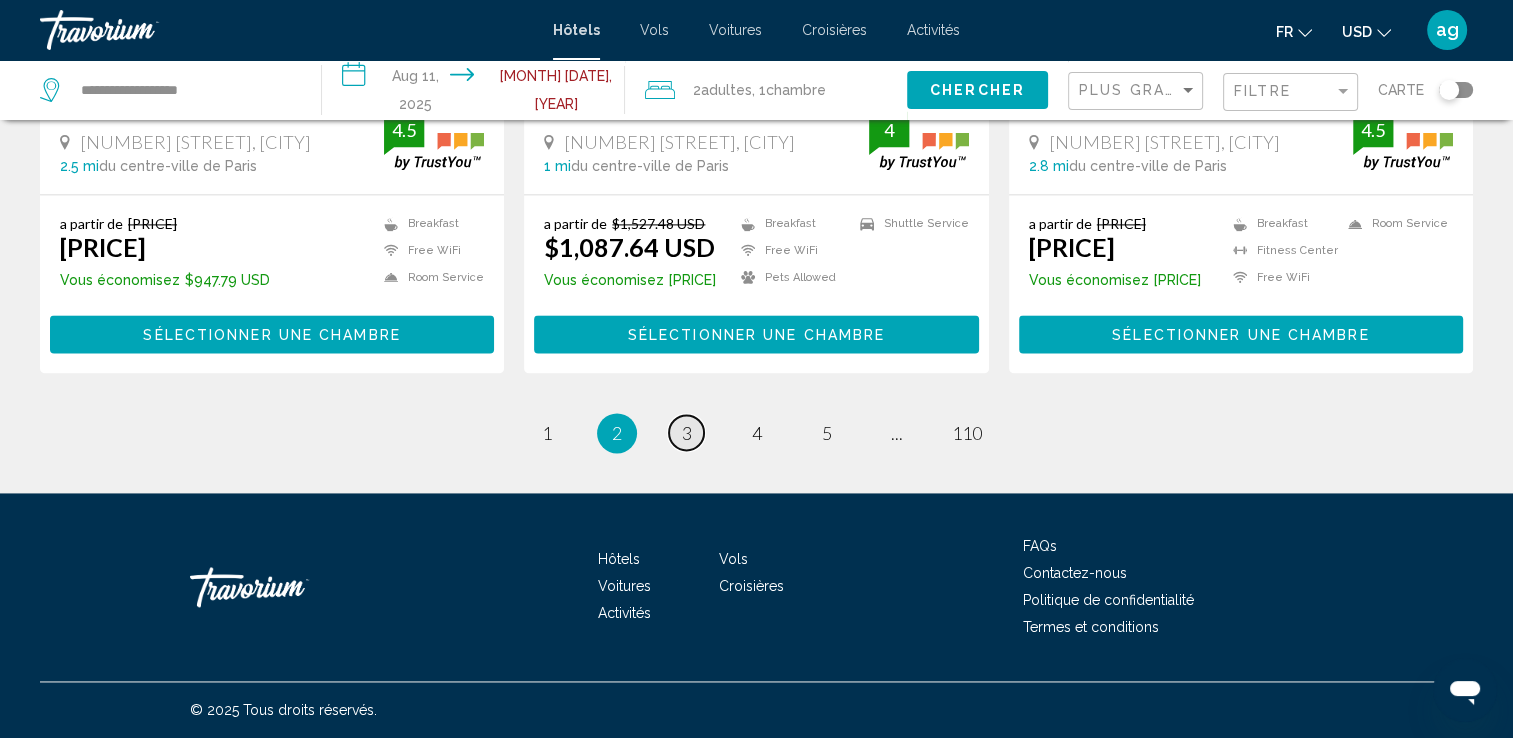 click on "3" at bounding box center [687, 433] 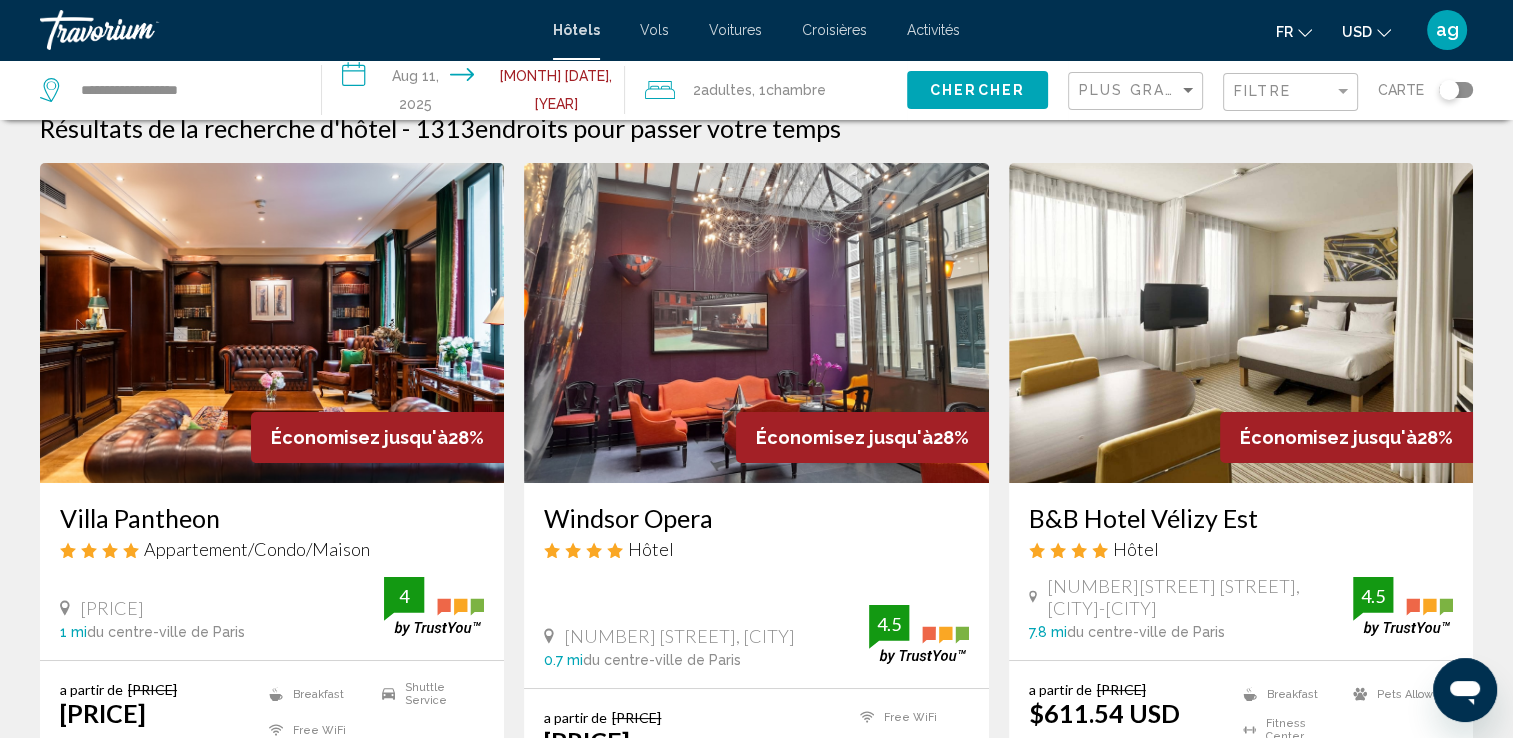 scroll, scrollTop: 0, scrollLeft: 0, axis: both 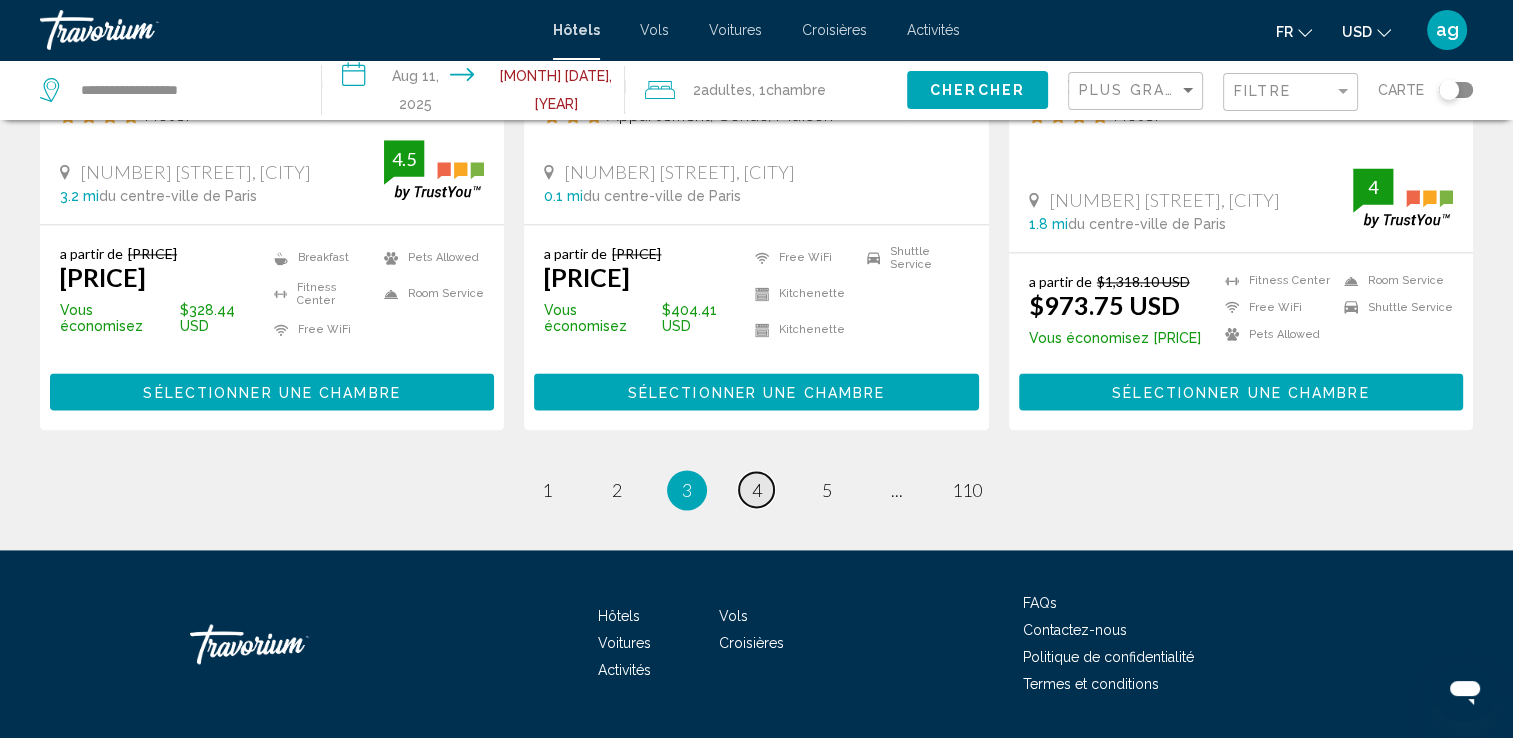 click on "4" at bounding box center [757, 490] 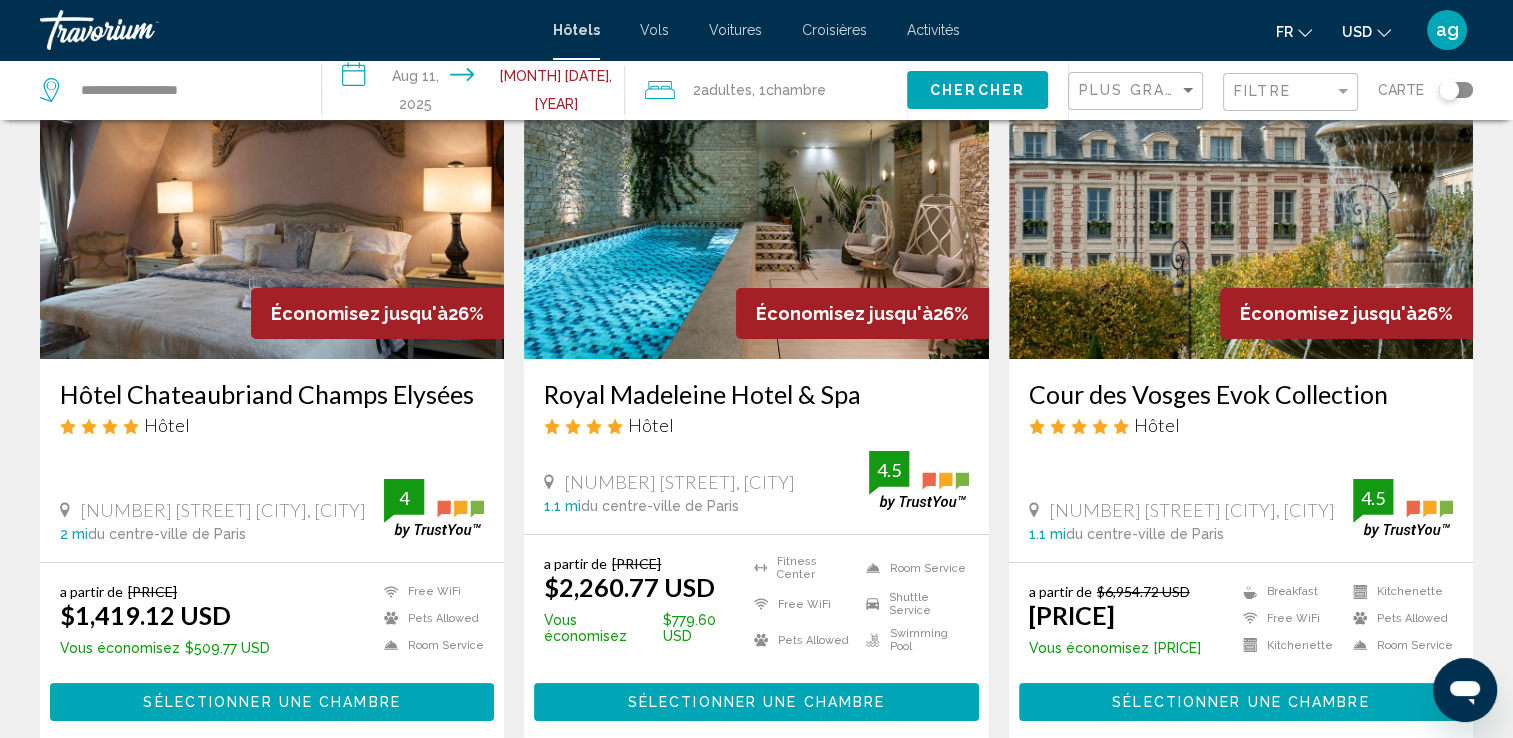 scroll, scrollTop: 0, scrollLeft: 0, axis: both 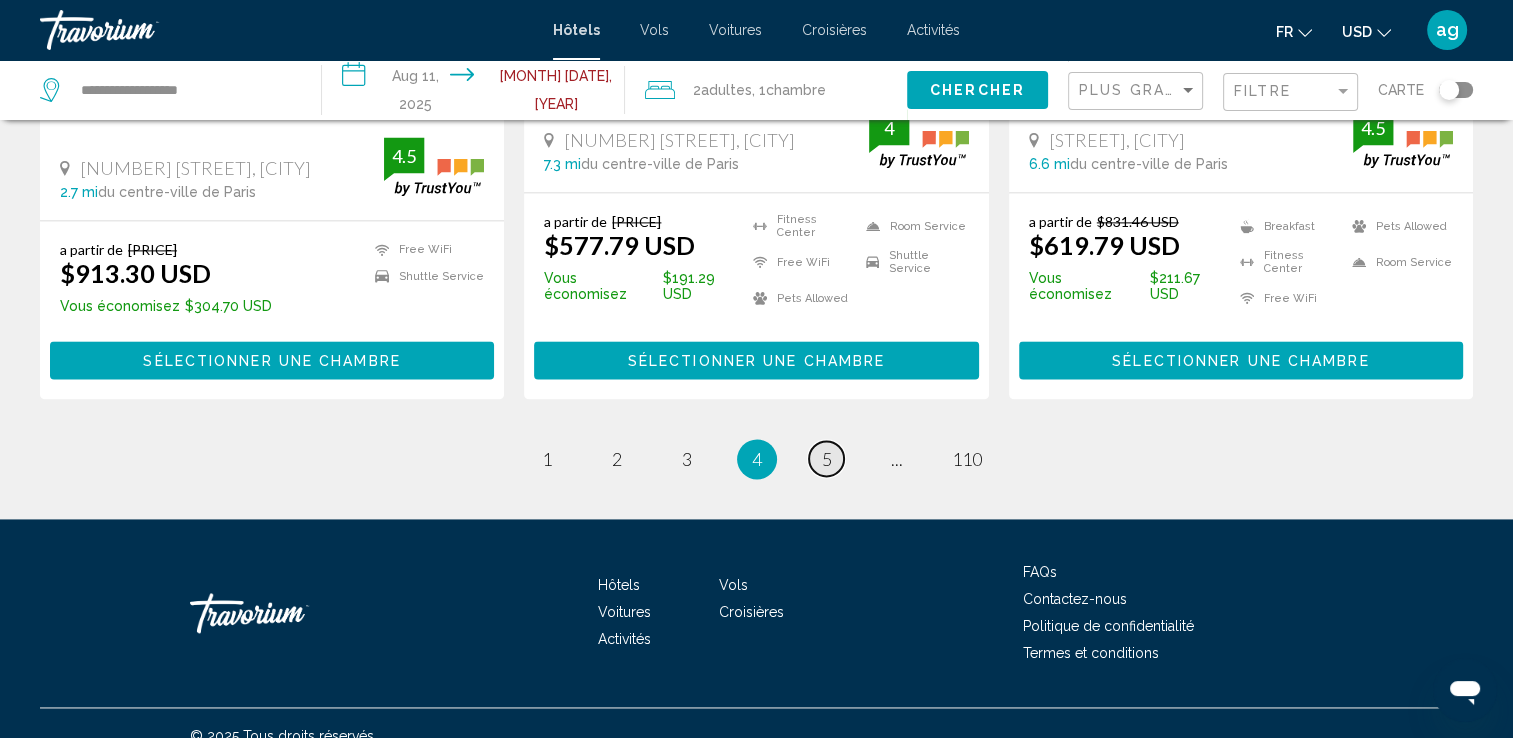 click on "page  5" at bounding box center [826, 458] 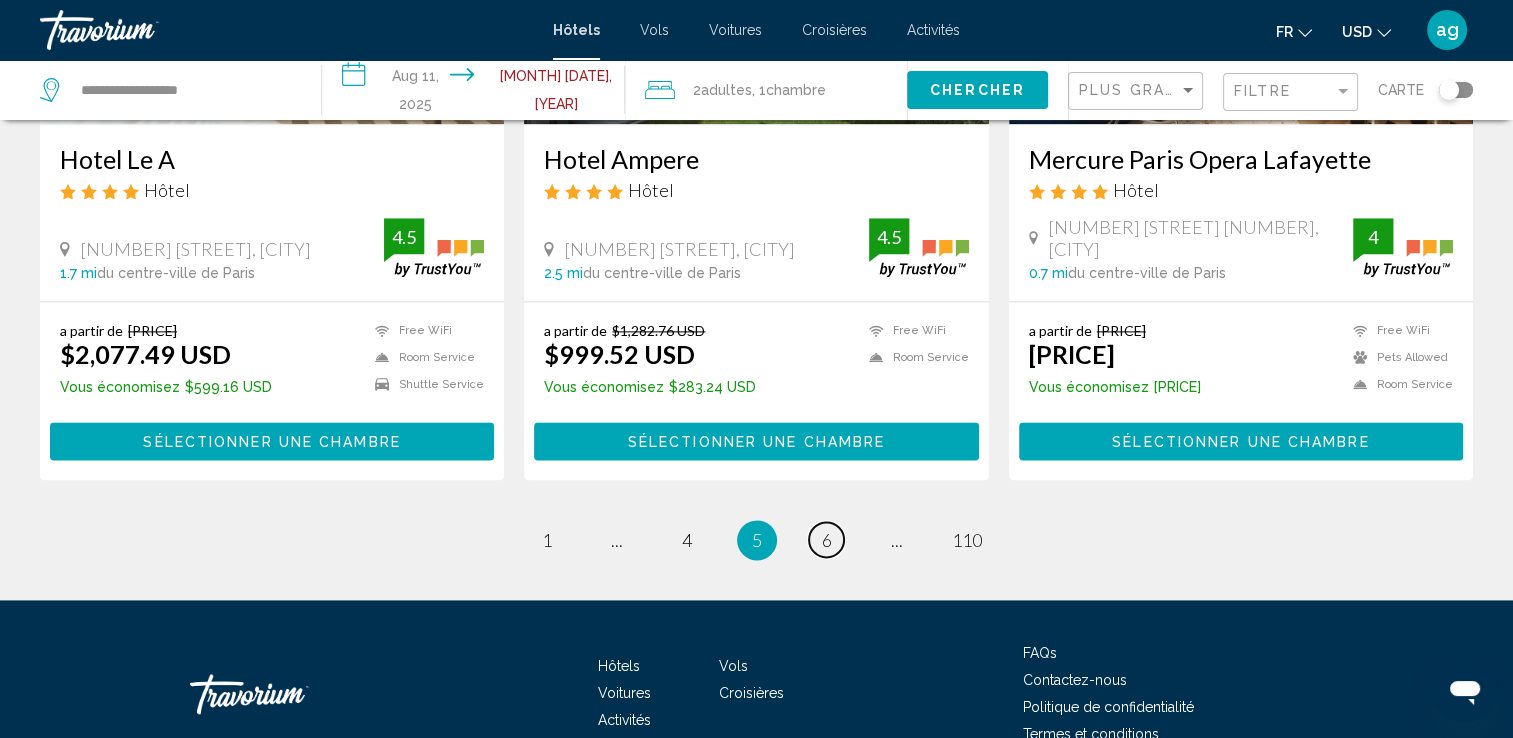scroll, scrollTop: 2688, scrollLeft: 0, axis: vertical 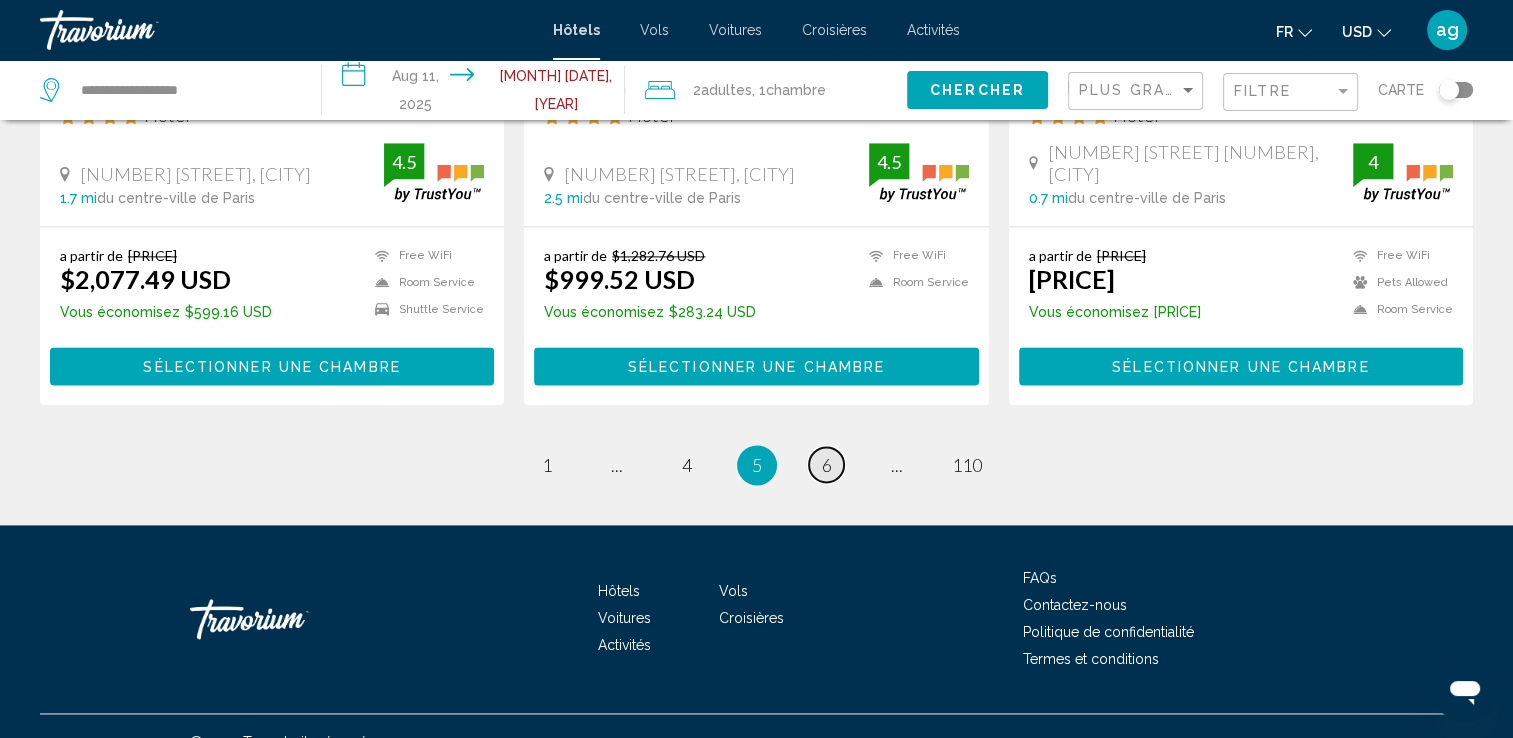 click on "6" at bounding box center [827, 465] 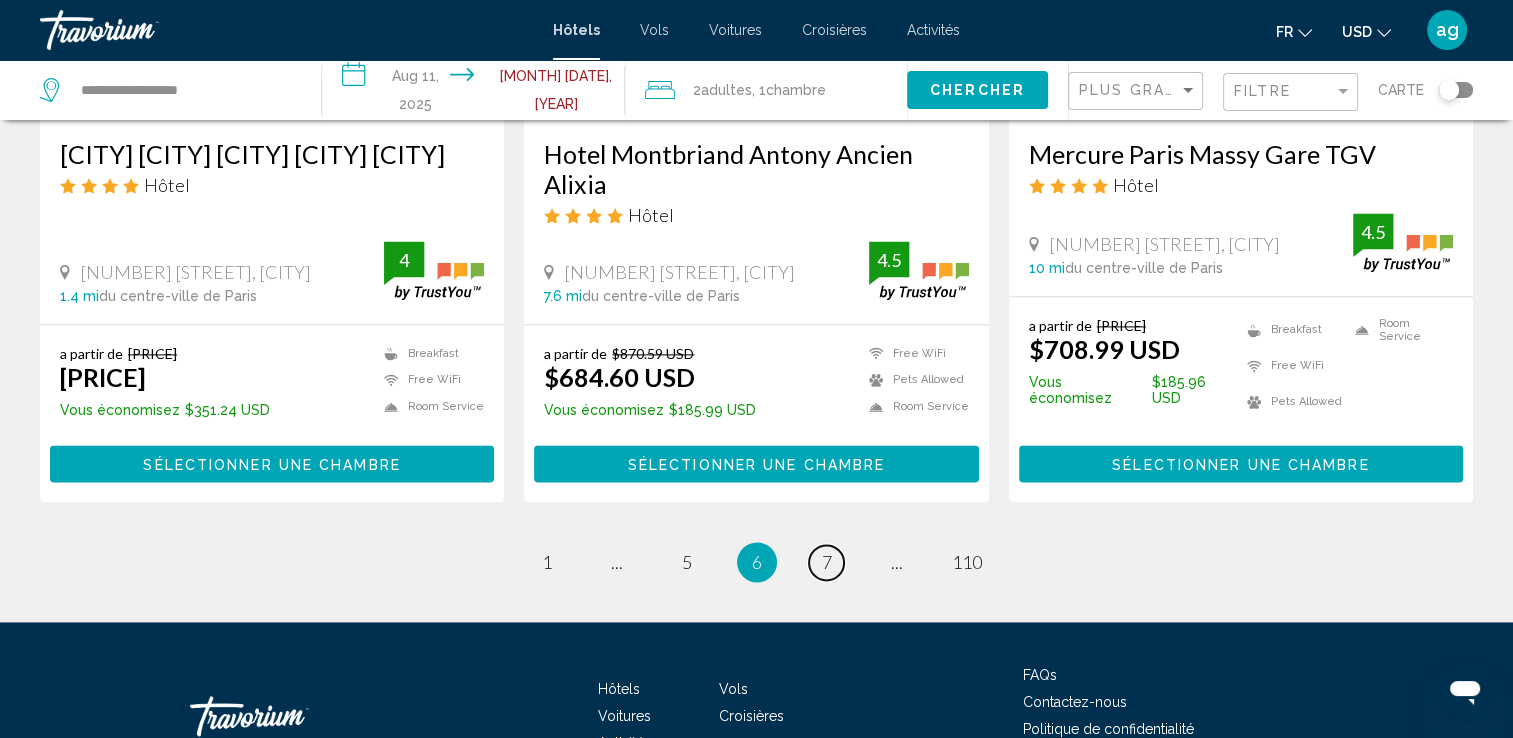 scroll, scrollTop: 2800, scrollLeft: 0, axis: vertical 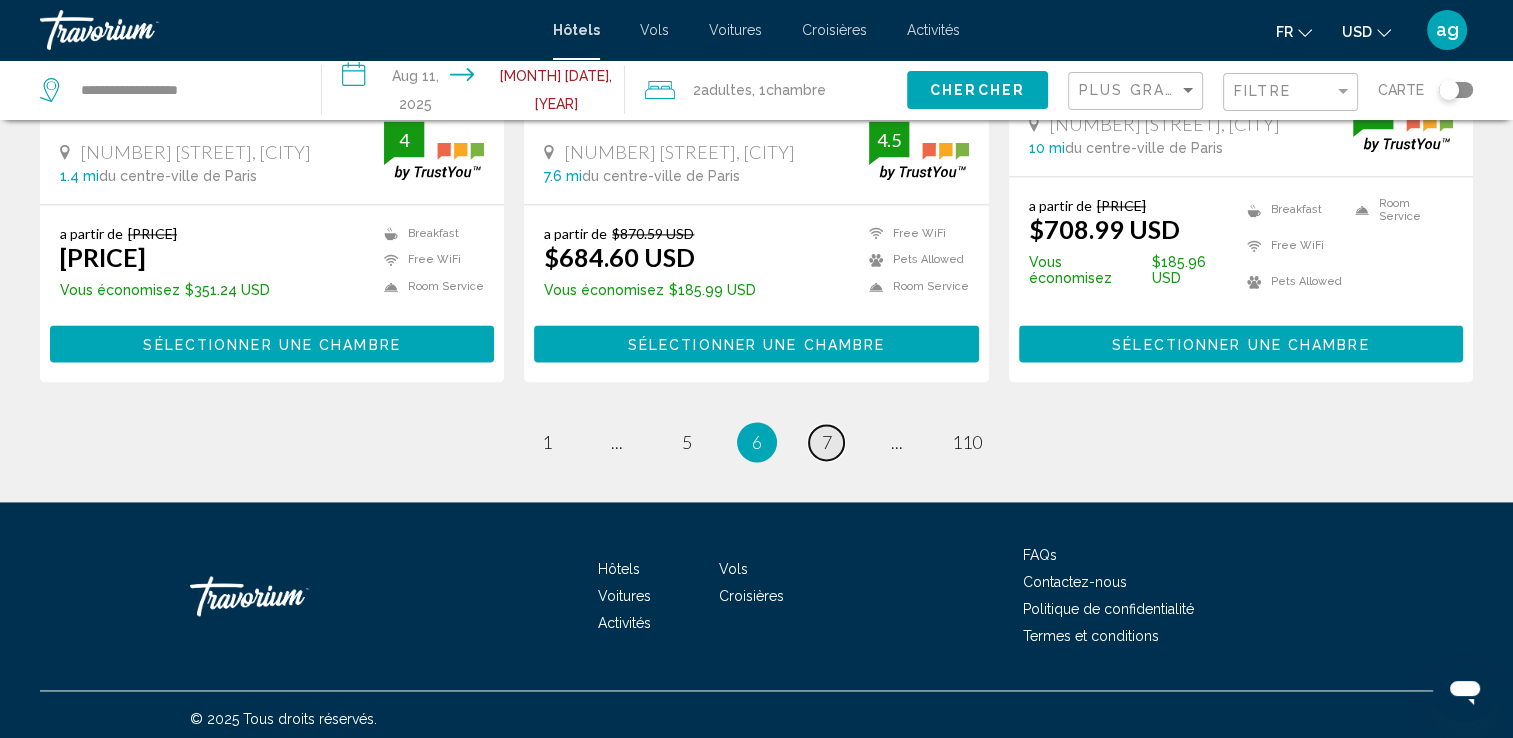 click on "7" at bounding box center (827, 442) 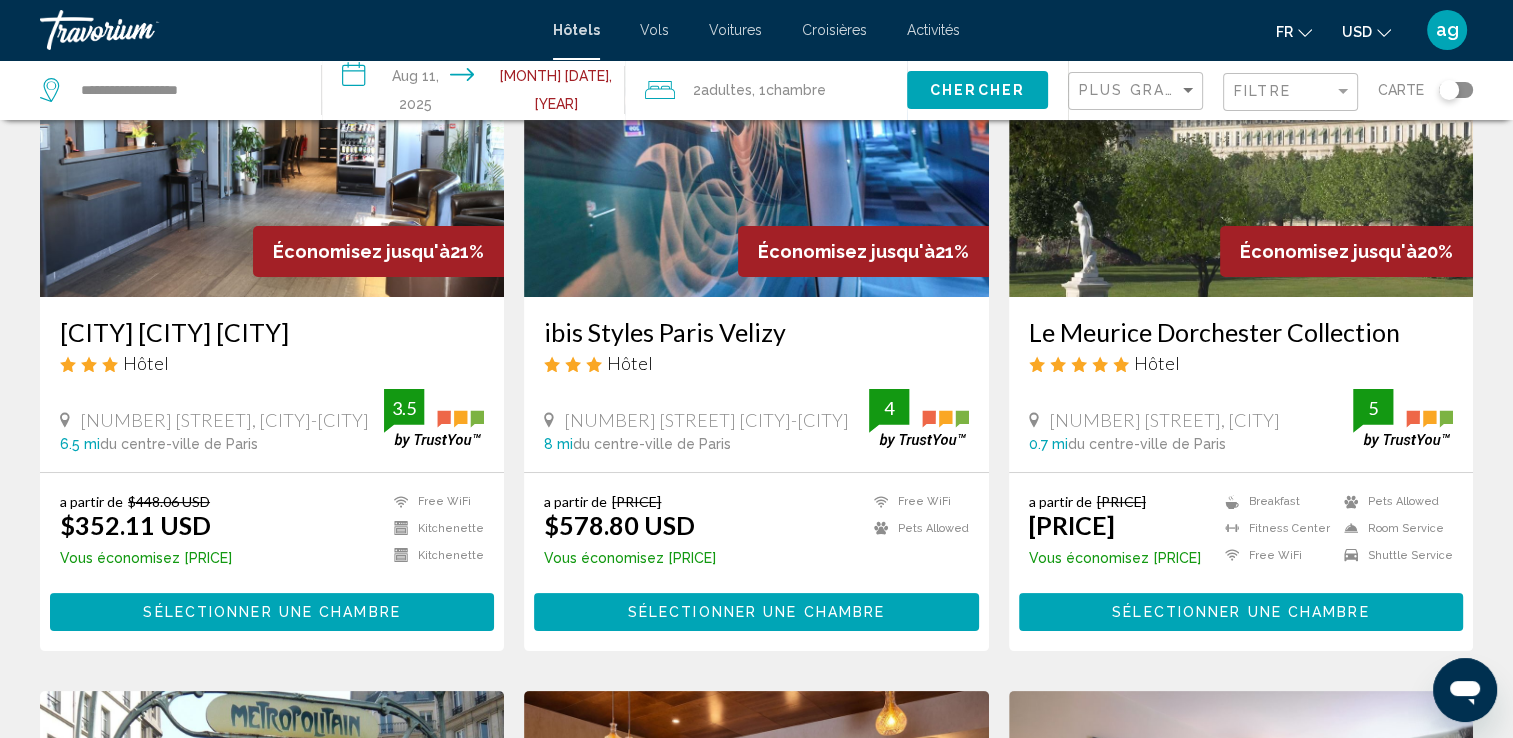 scroll, scrollTop: 240, scrollLeft: 0, axis: vertical 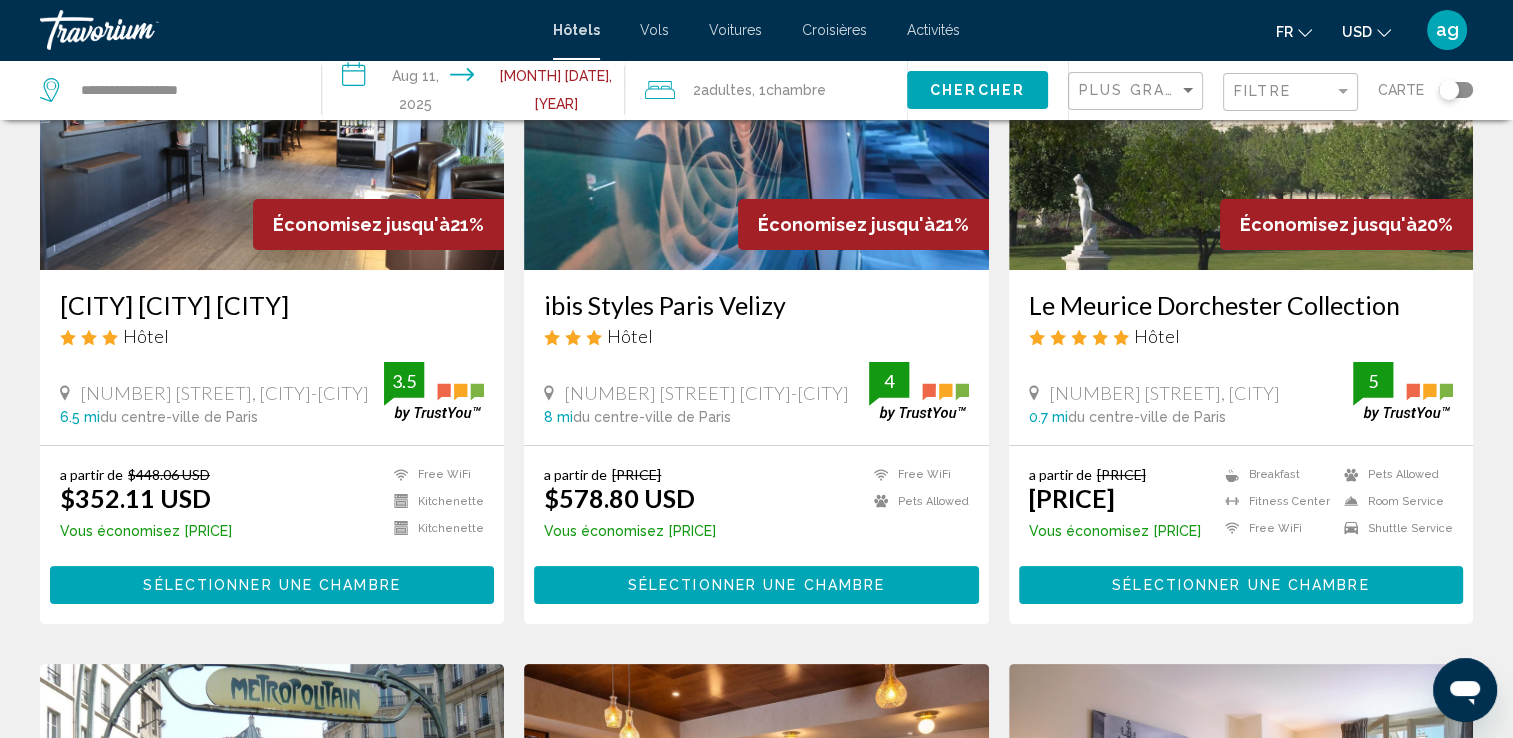 click on "[CITY] [CITY] [CITY]" at bounding box center (272, 305) 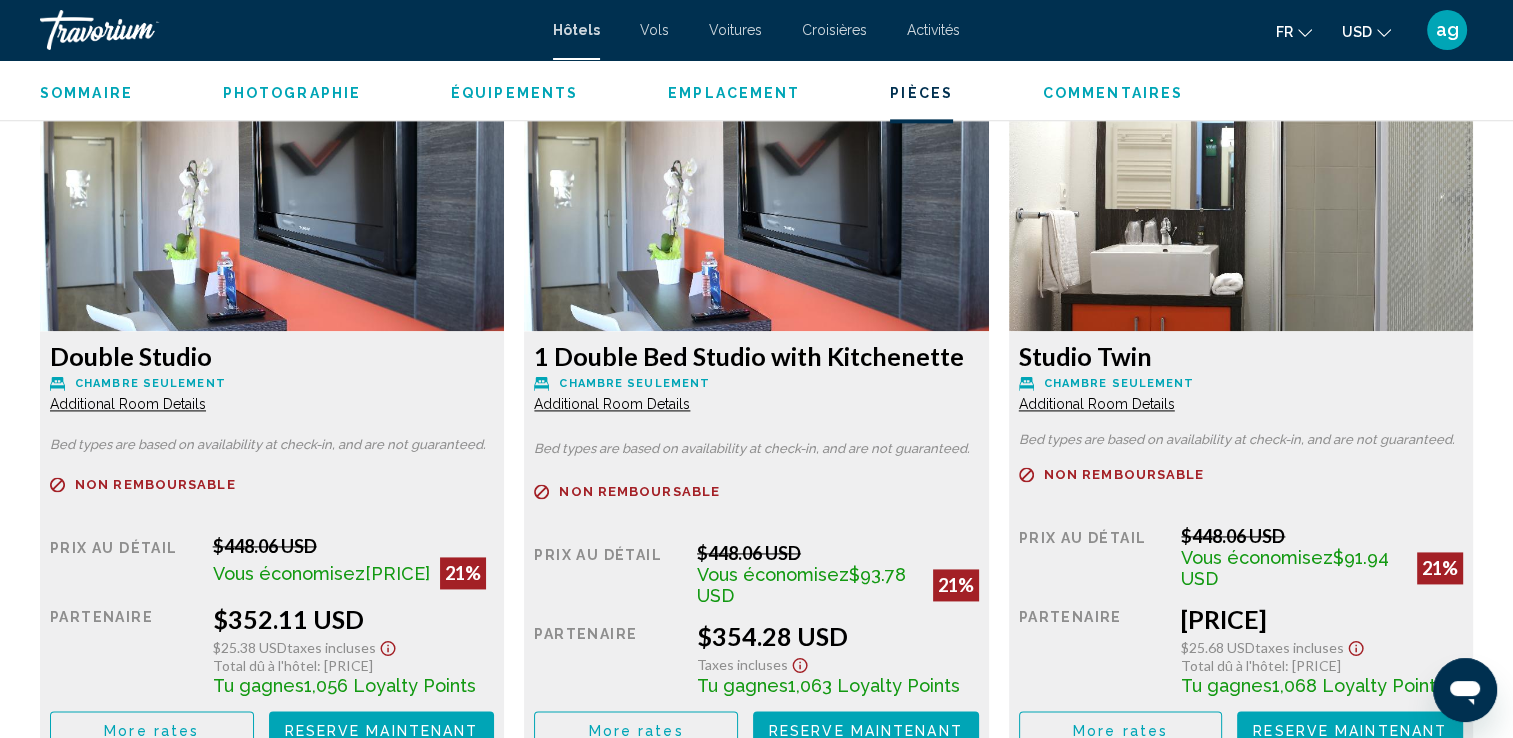 scroll, scrollTop: 2787, scrollLeft: 0, axis: vertical 